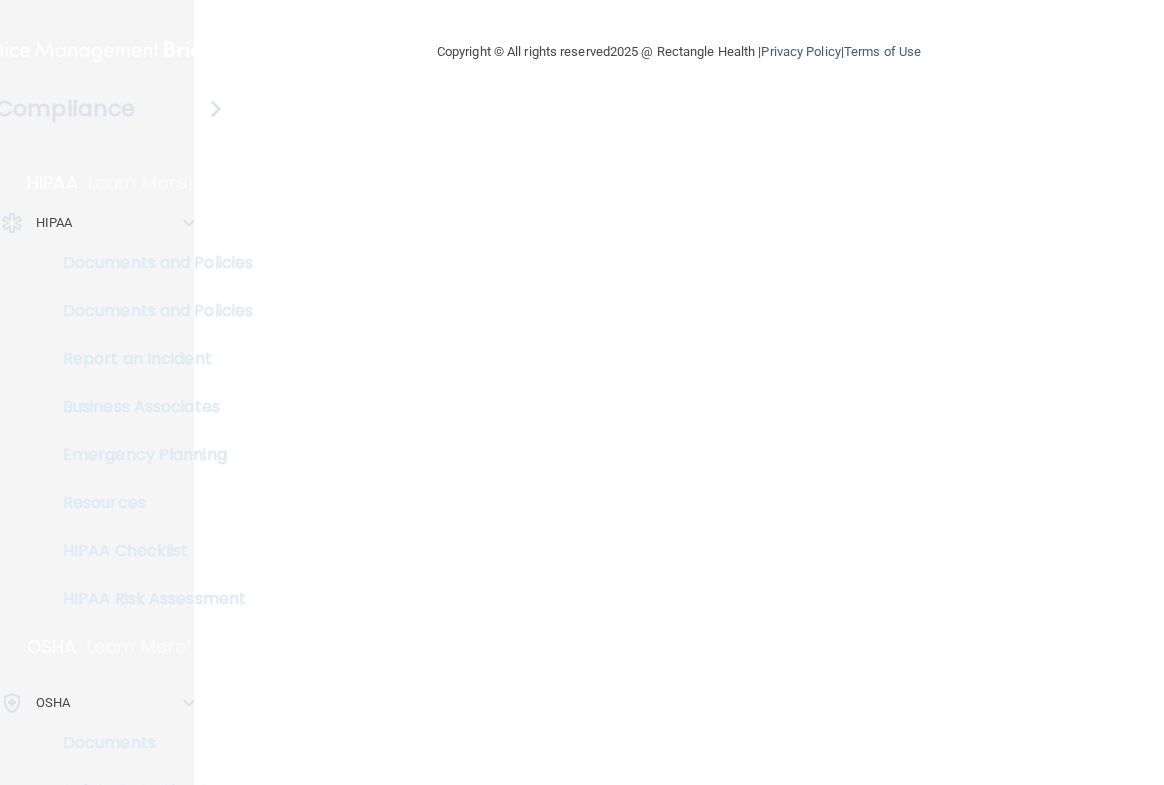 scroll, scrollTop: 0, scrollLeft: 0, axis: both 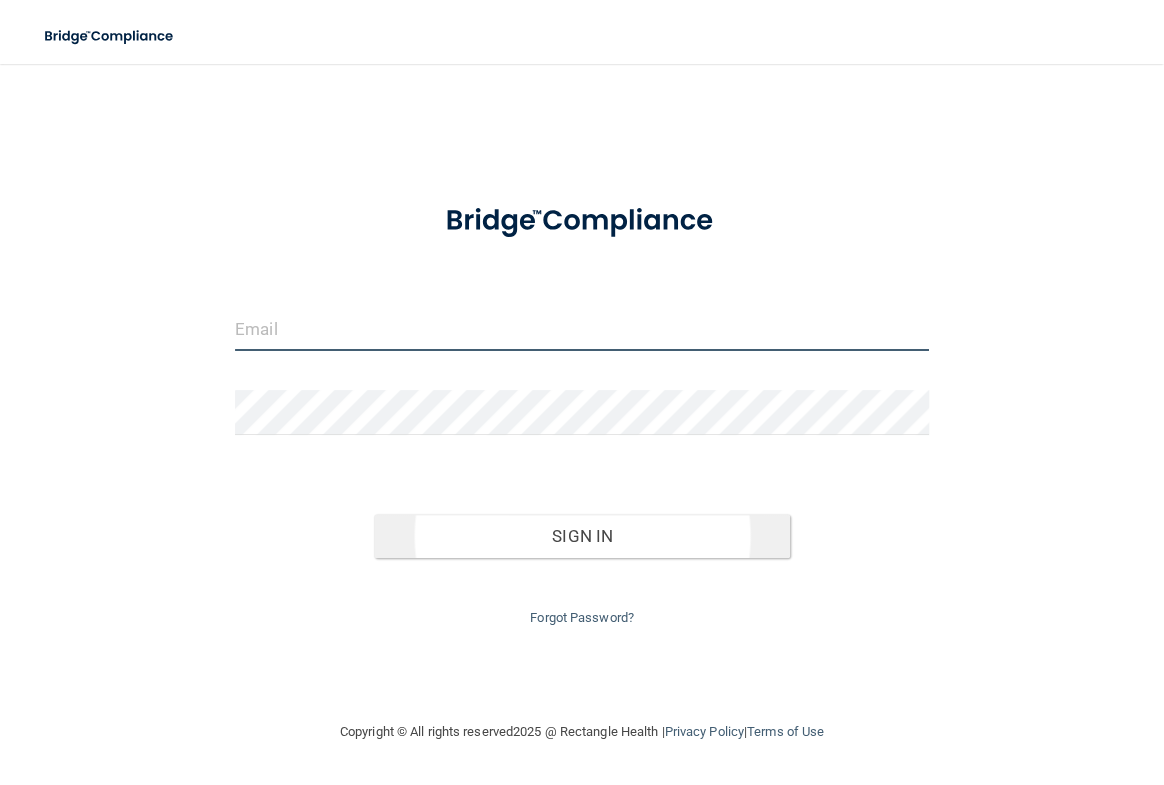 type on "[EMAIL]" 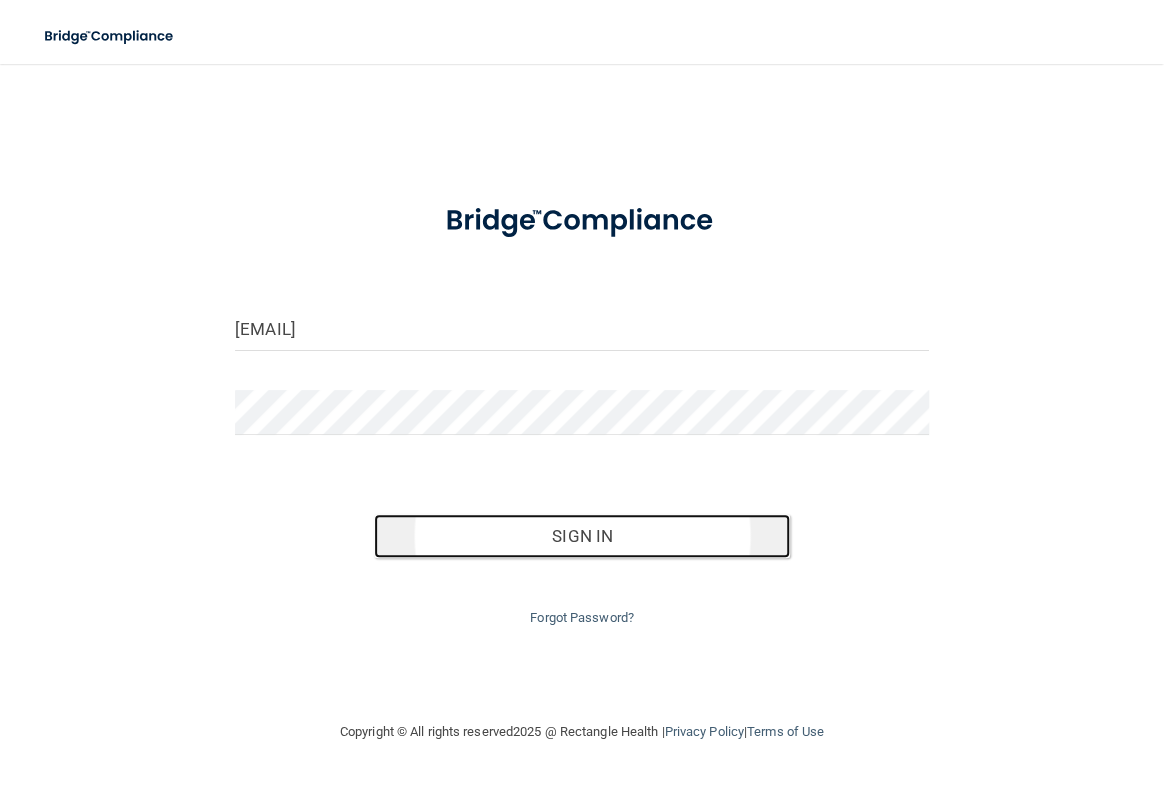 click on "Sign In" at bounding box center (582, 536) 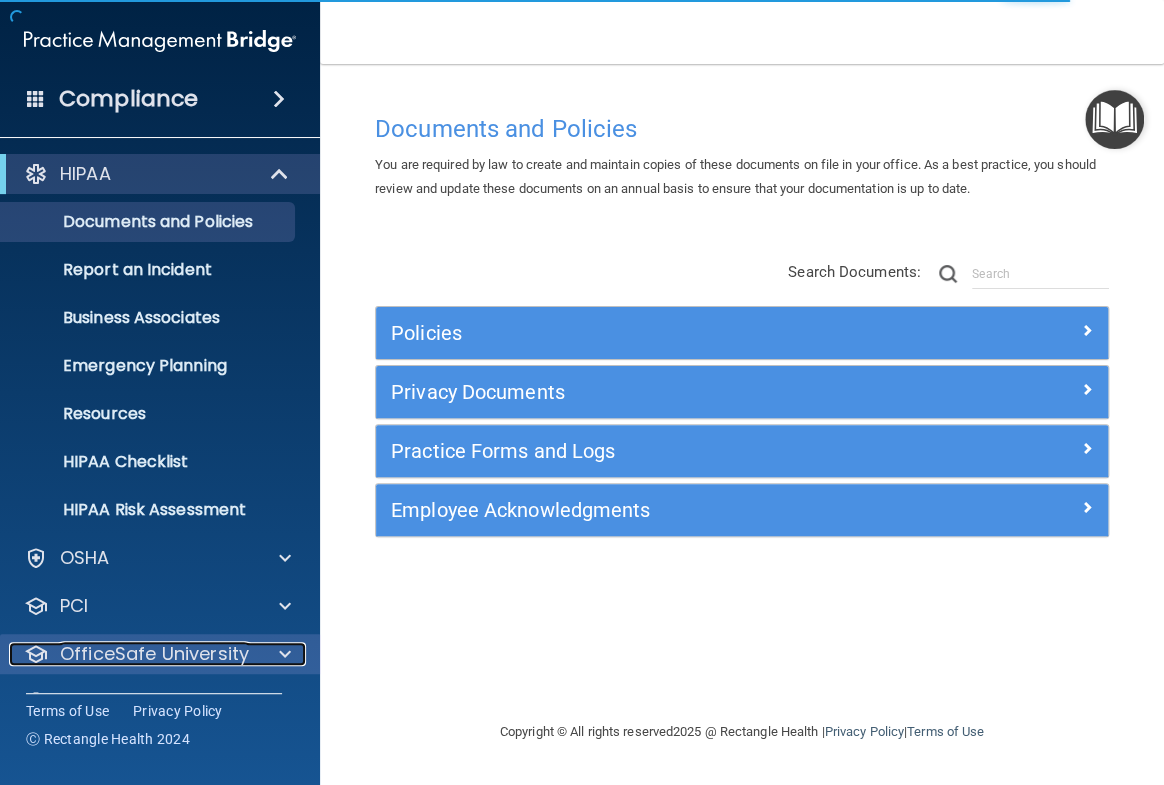 click on "OfficeSafe University" at bounding box center (154, 654) 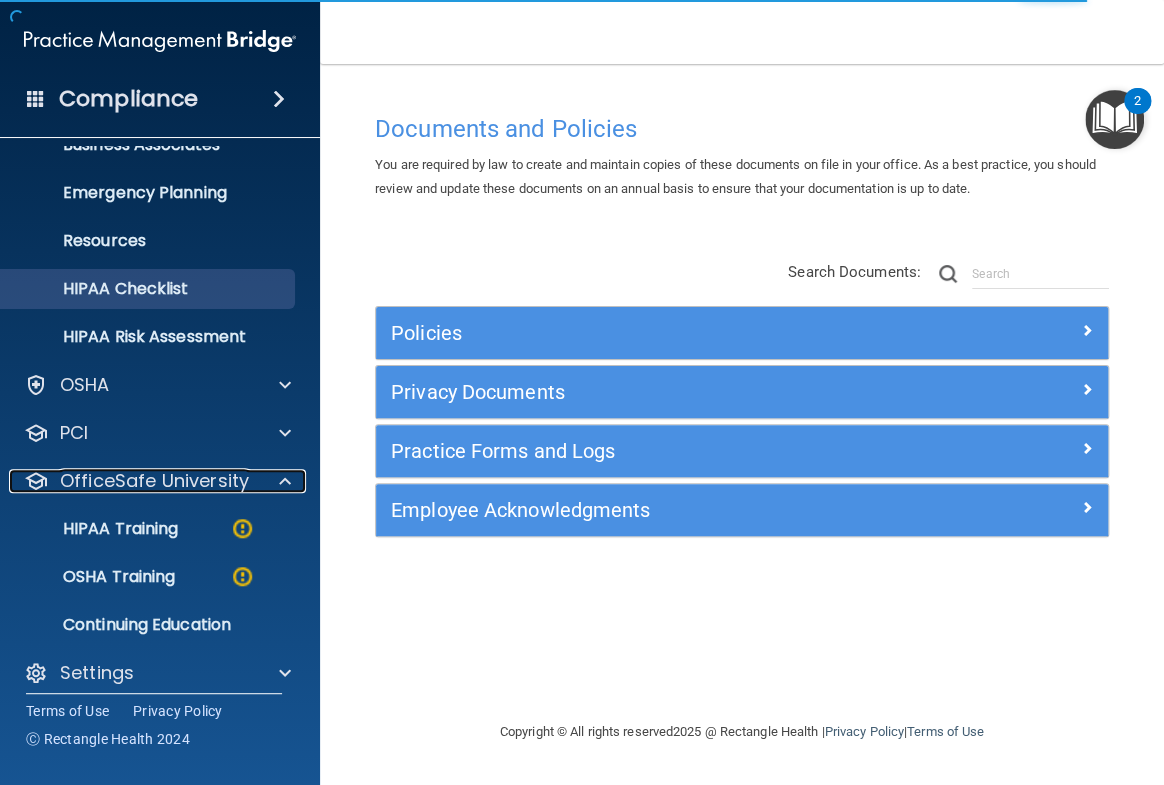 scroll, scrollTop: 189, scrollLeft: 0, axis: vertical 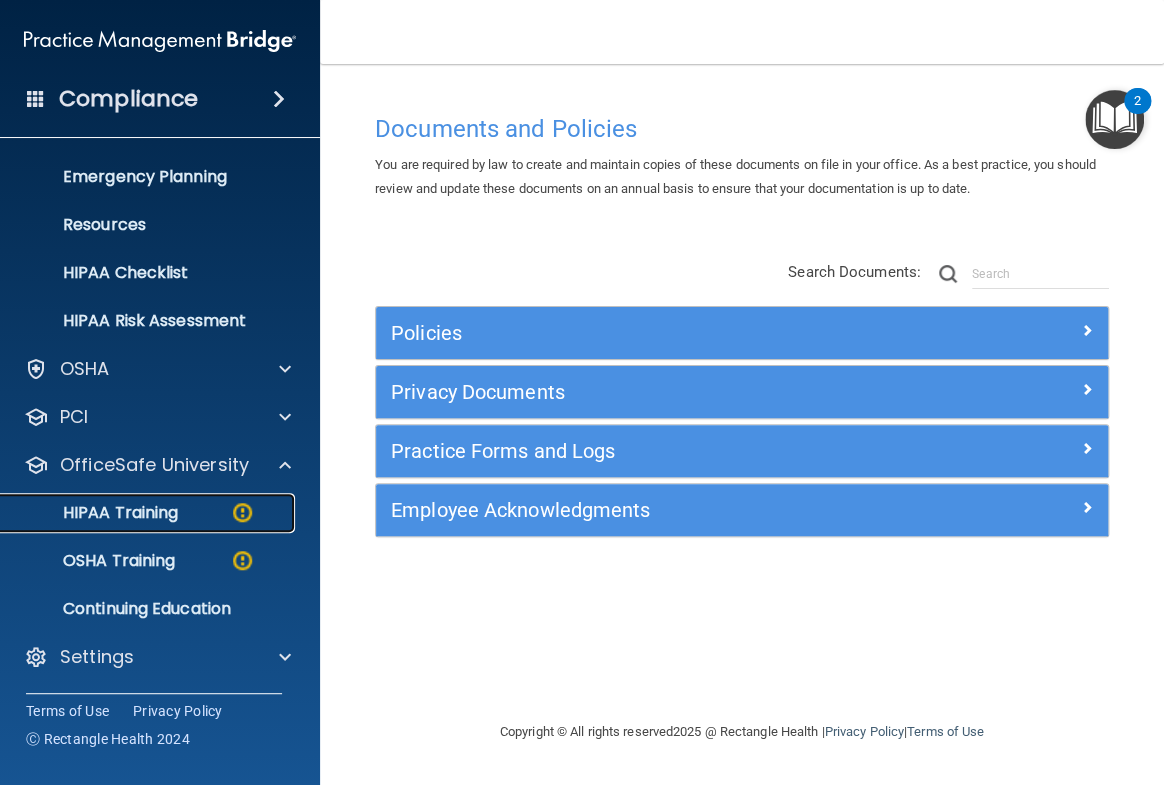 click on "HIPAA Training" at bounding box center (95, 513) 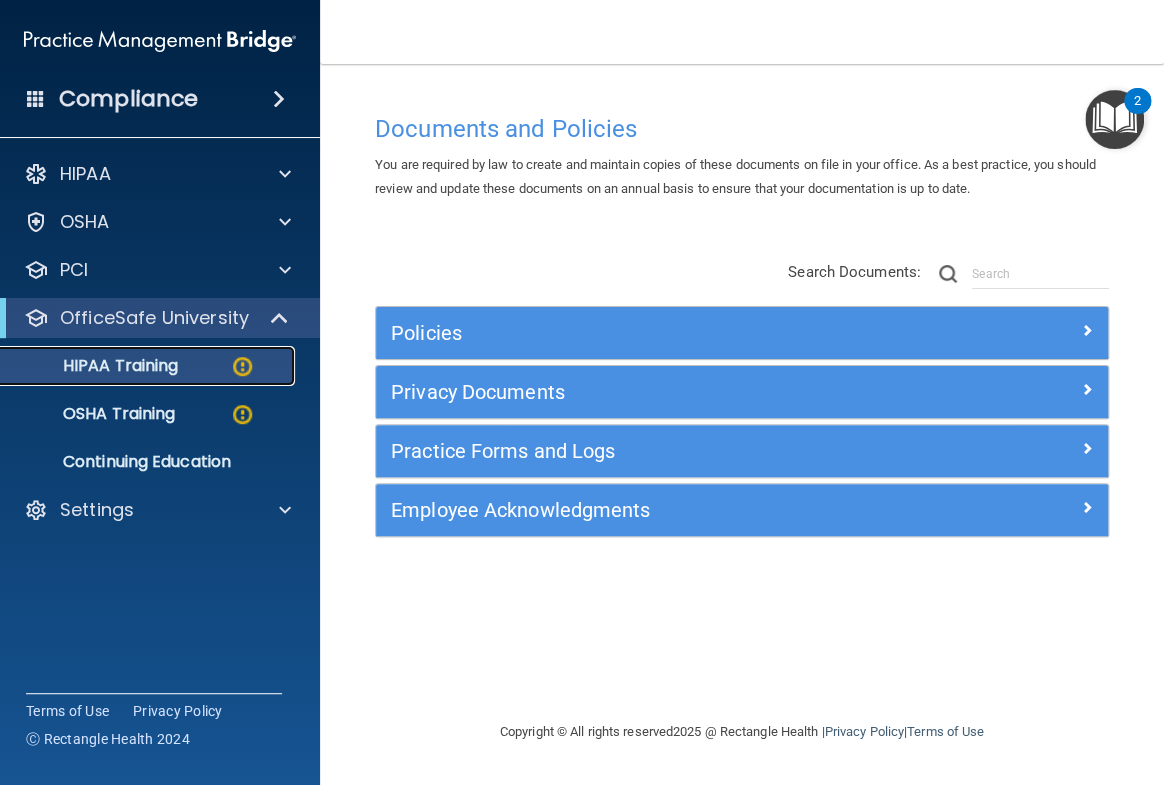 scroll, scrollTop: 0, scrollLeft: 0, axis: both 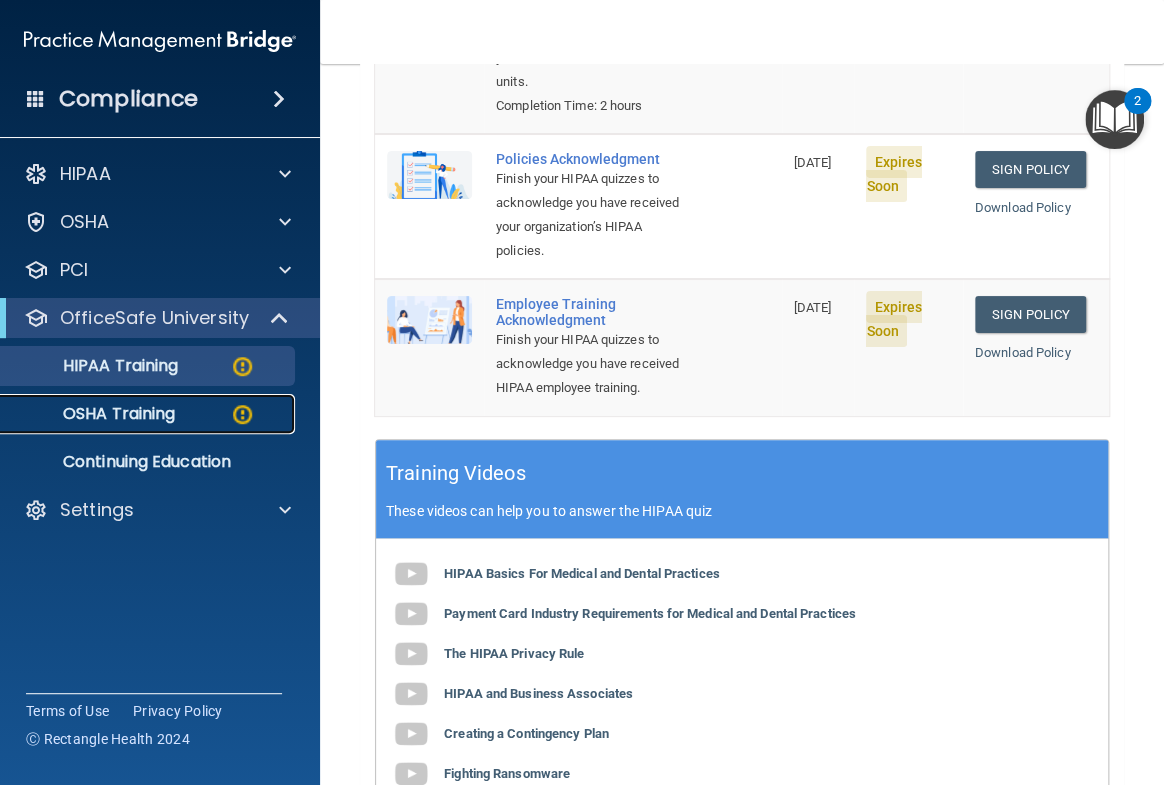click on "OSHA Training" at bounding box center (94, 414) 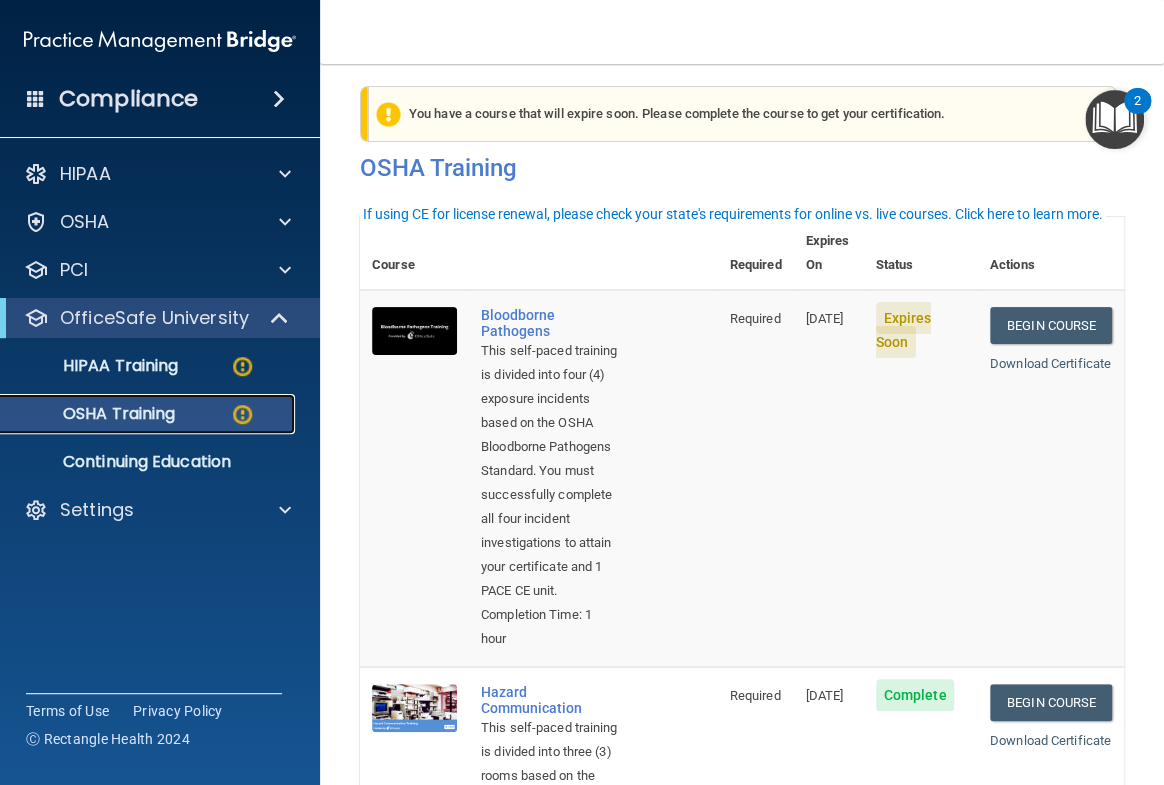 scroll, scrollTop: 0, scrollLeft: 0, axis: both 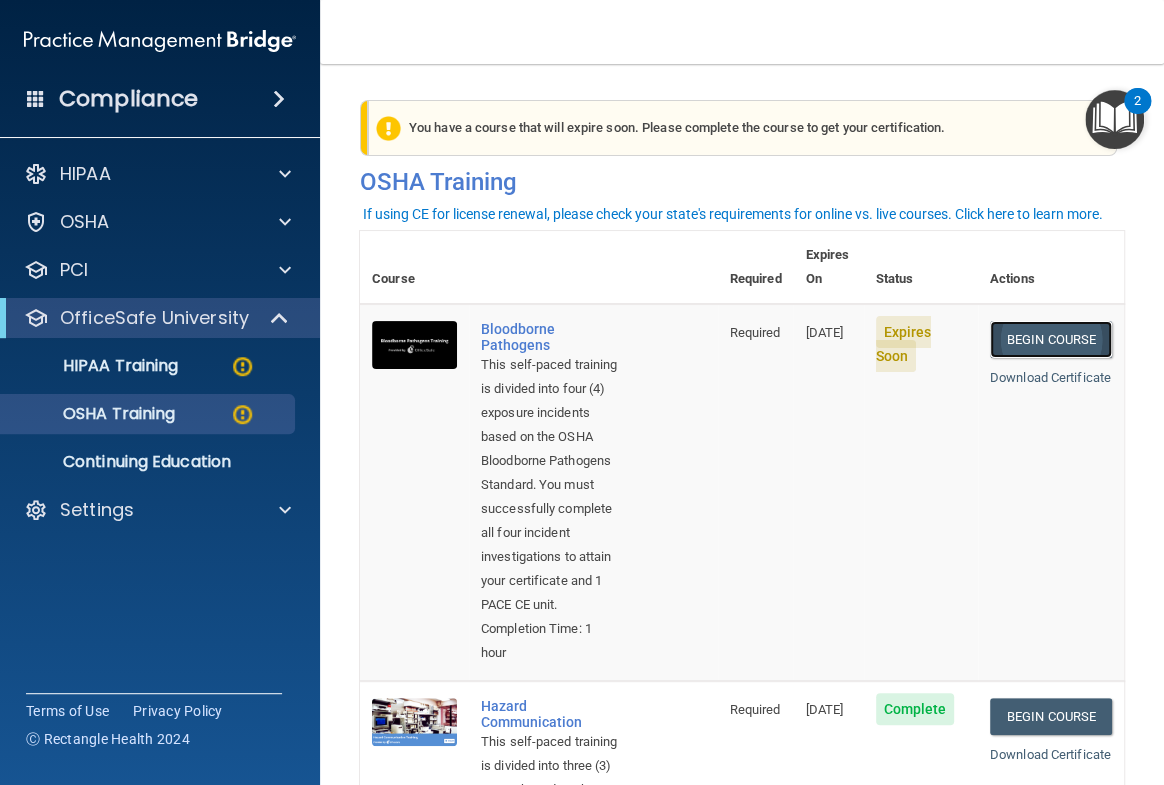 click on "Begin Course" at bounding box center (1051, 339) 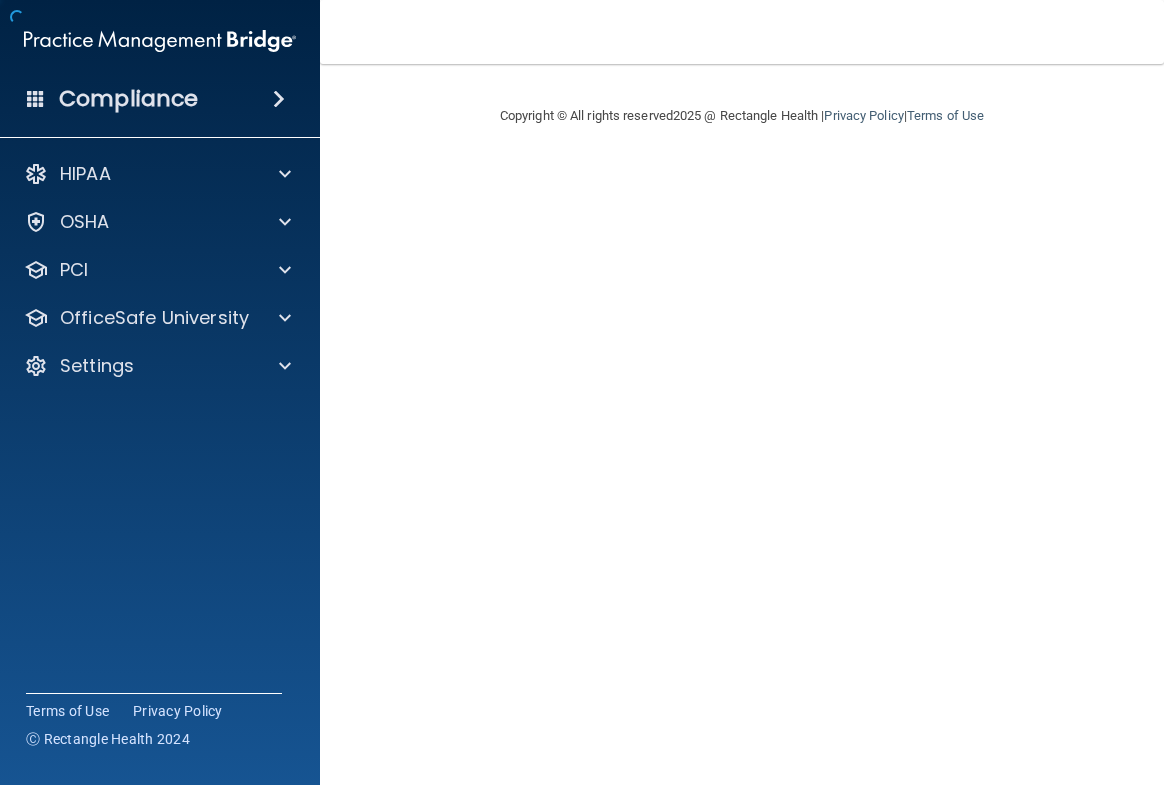 scroll, scrollTop: 0, scrollLeft: 0, axis: both 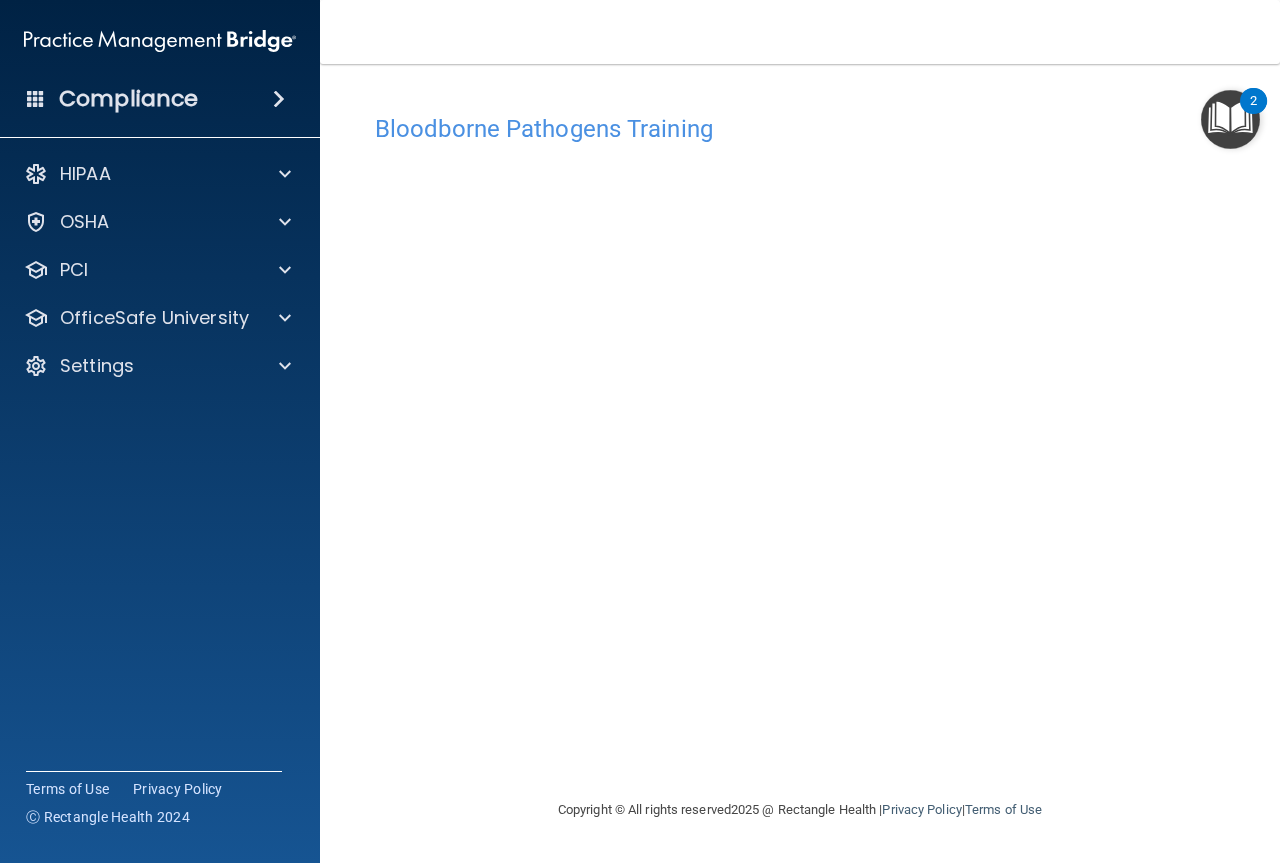 drag, startPoint x: 1007, startPoint y: 0, endPoint x: 874, endPoint y: 130, distance: 185.98119 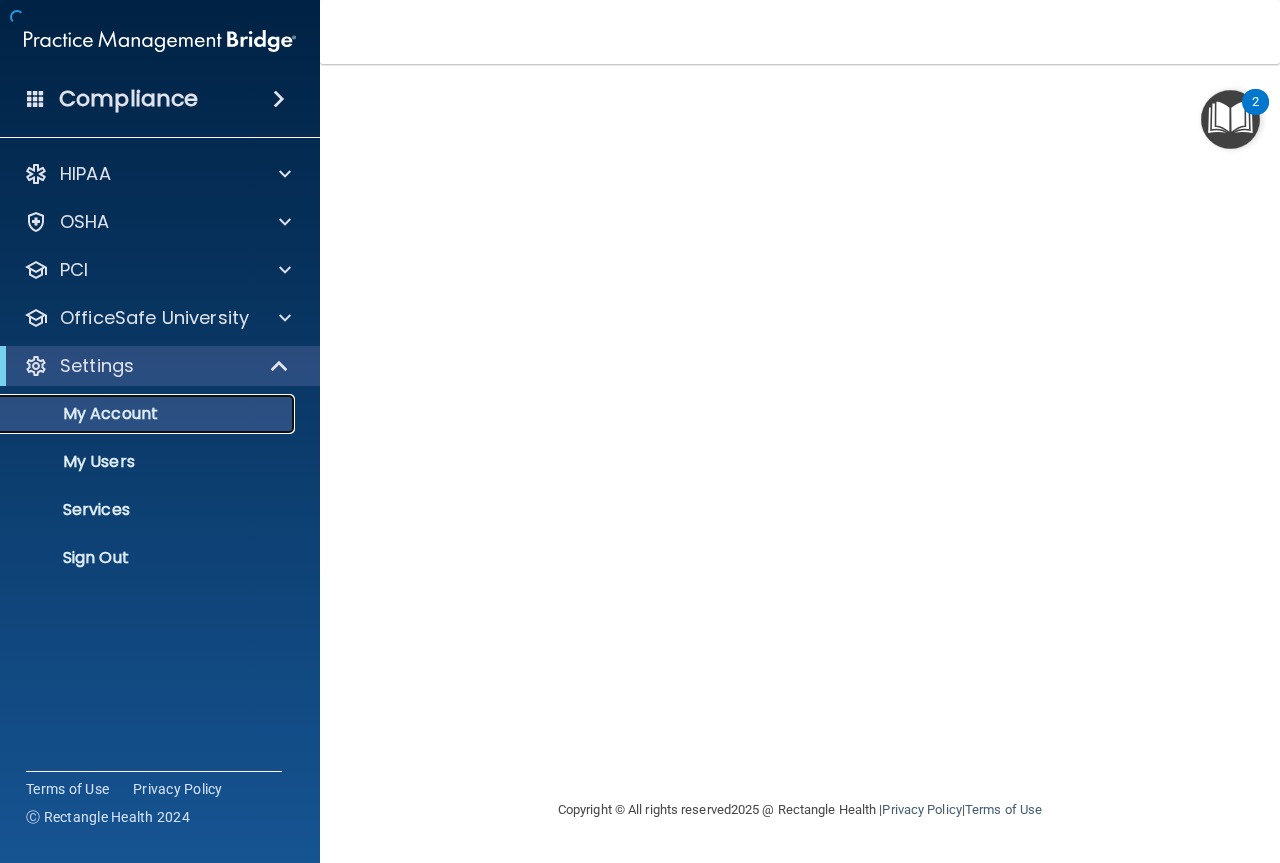 click on "My Account" at bounding box center [149, 414] 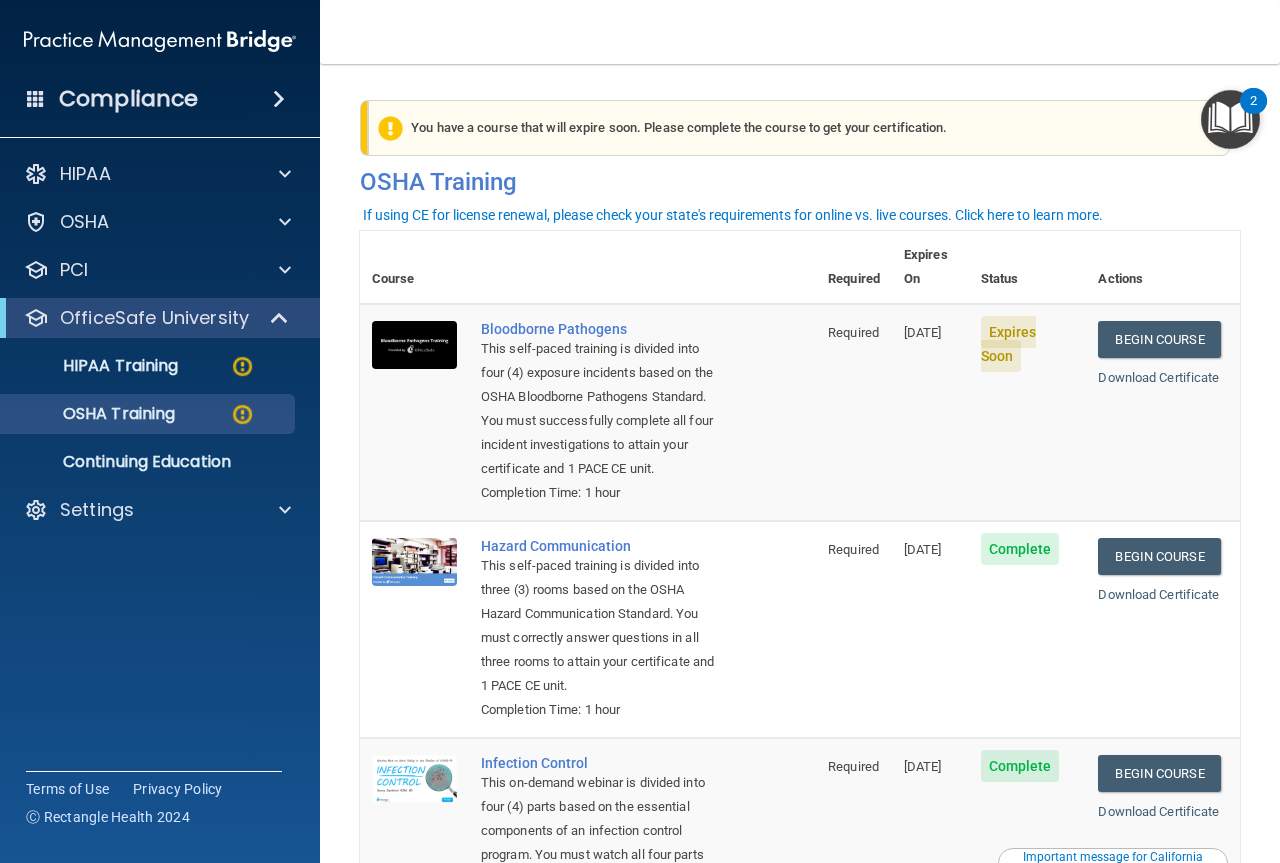 scroll, scrollTop: 0, scrollLeft: 0, axis: both 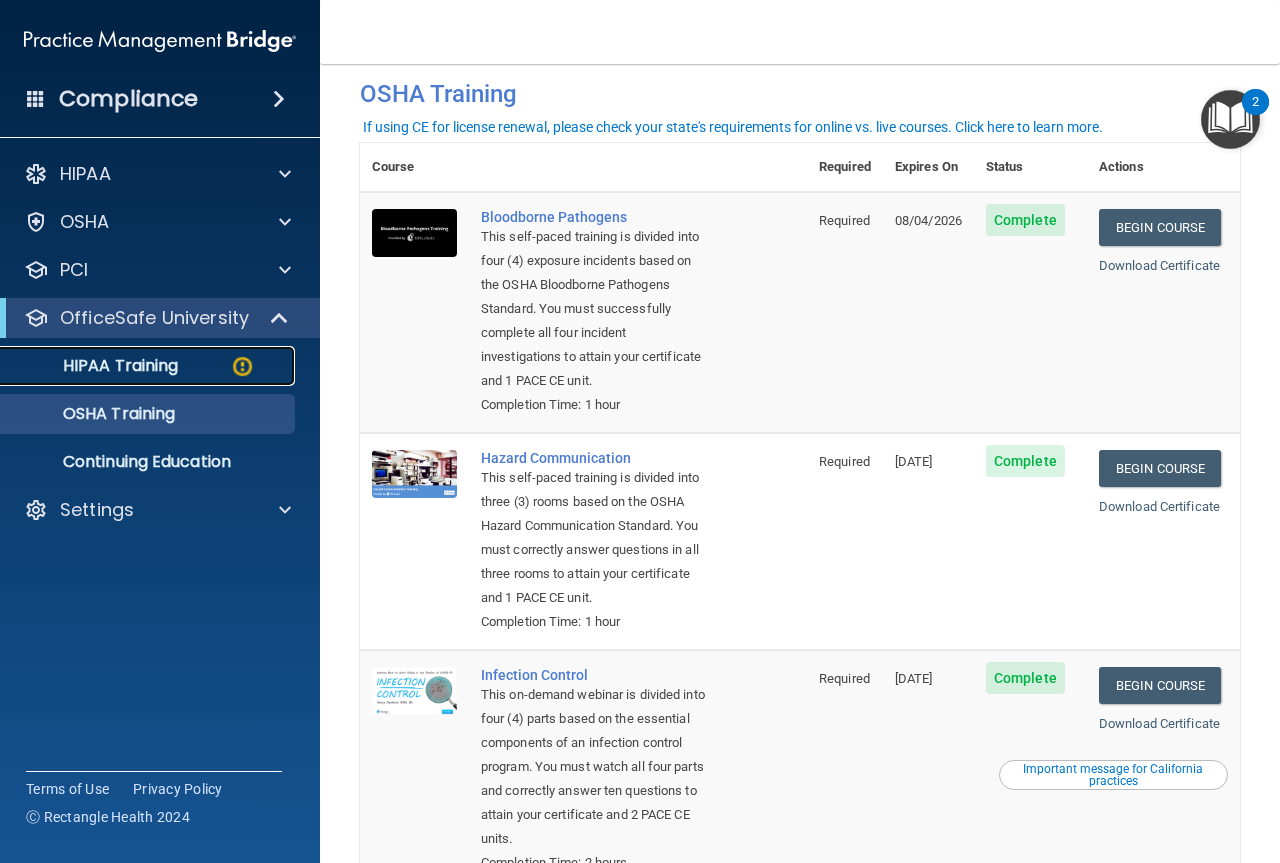 click on "HIPAA Training" at bounding box center [95, 366] 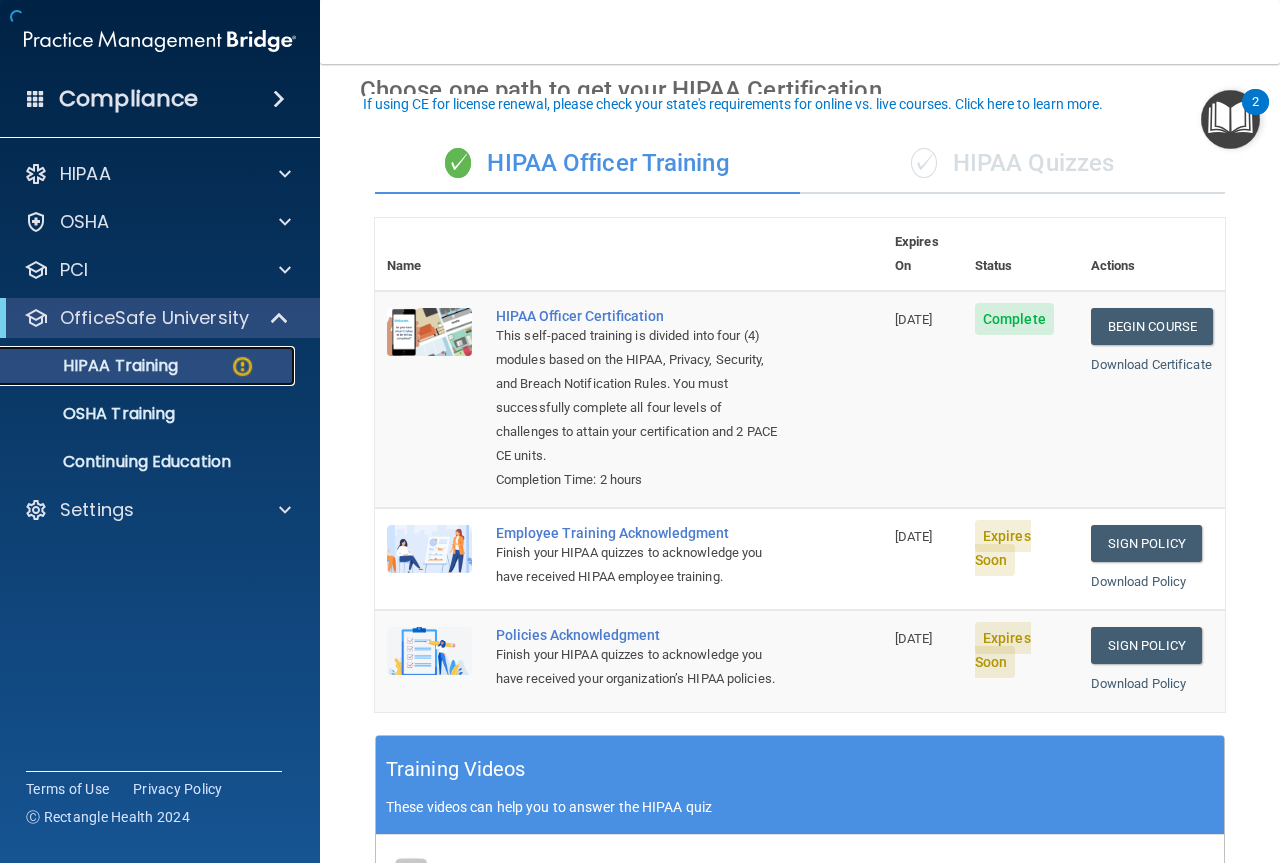 scroll, scrollTop: 132, scrollLeft: 0, axis: vertical 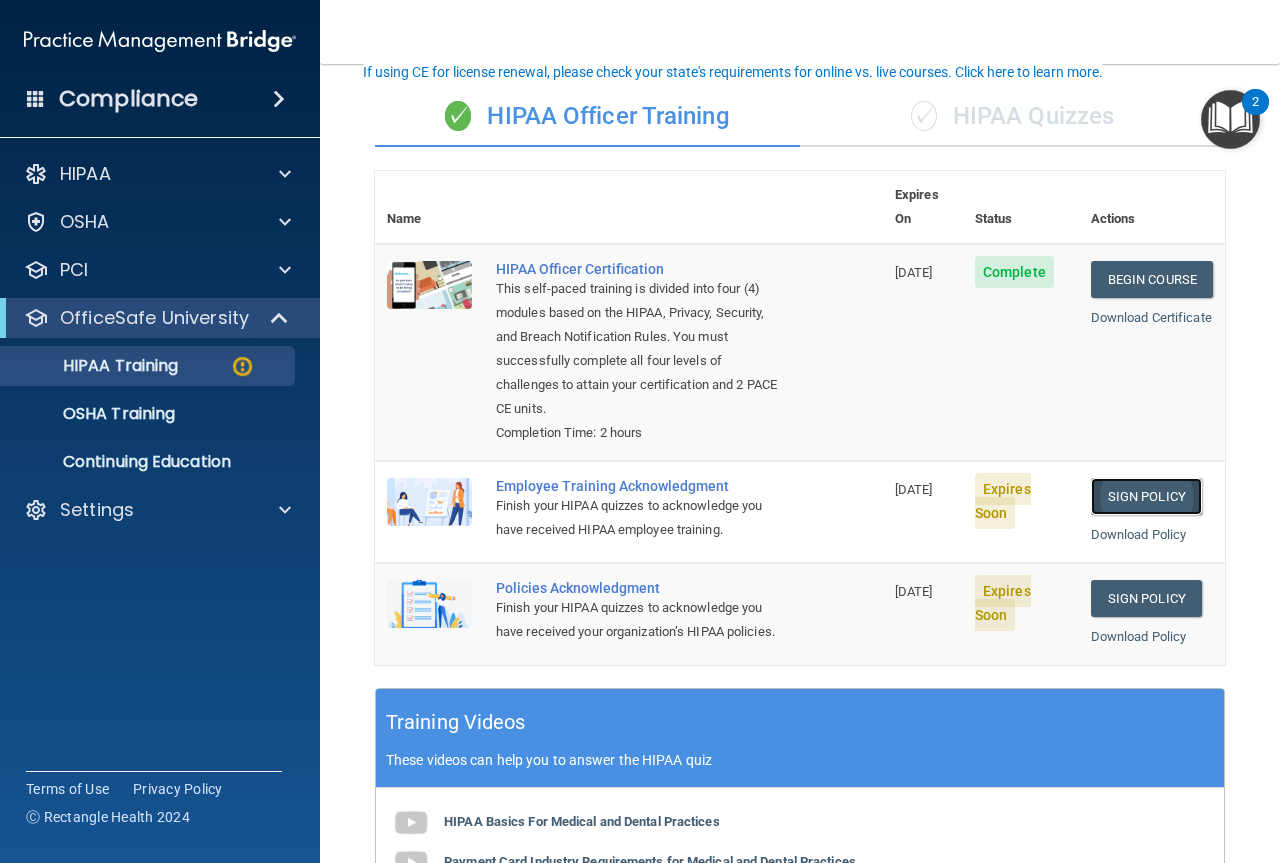 click on "Sign Policy" at bounding box center (1146, 496) 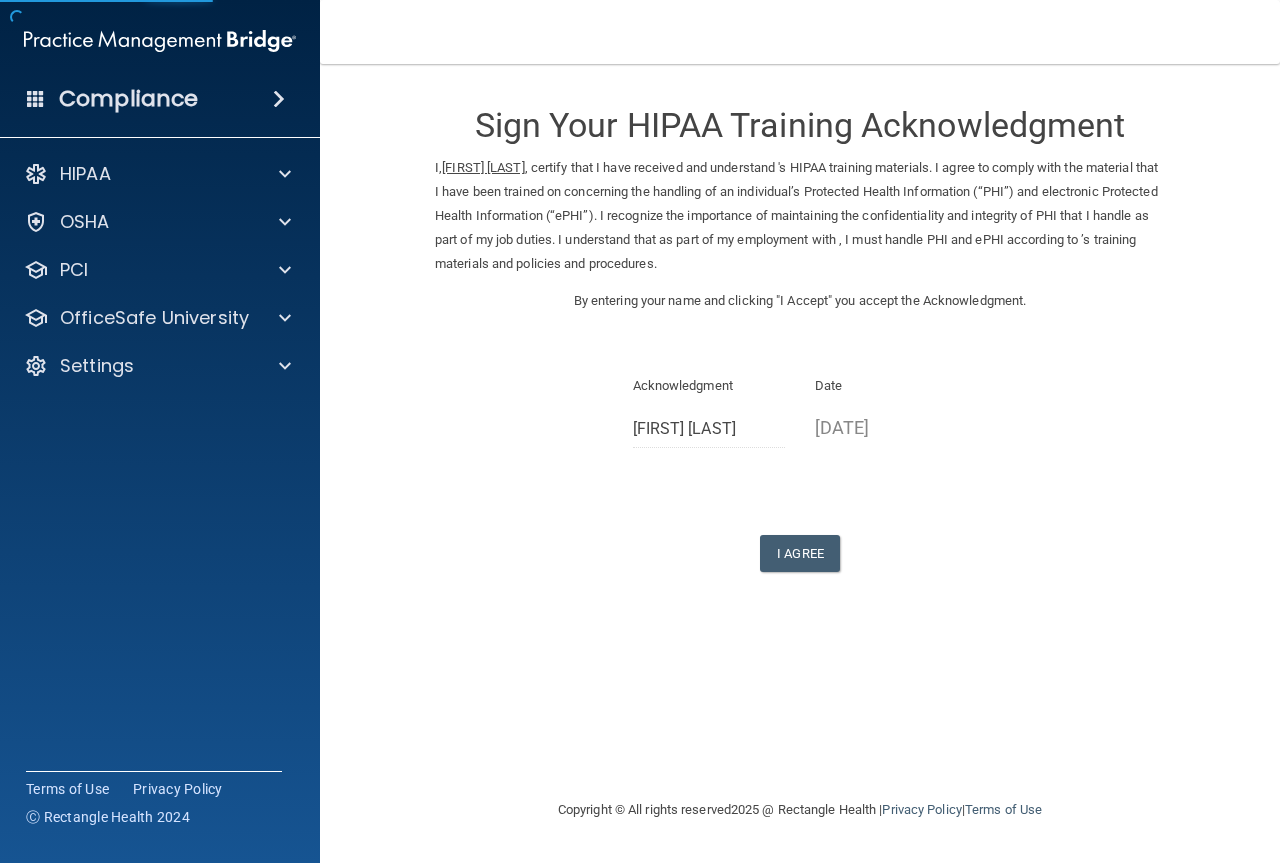 scroll, scrollTop: 0, scrollLeft: 0, axis: both 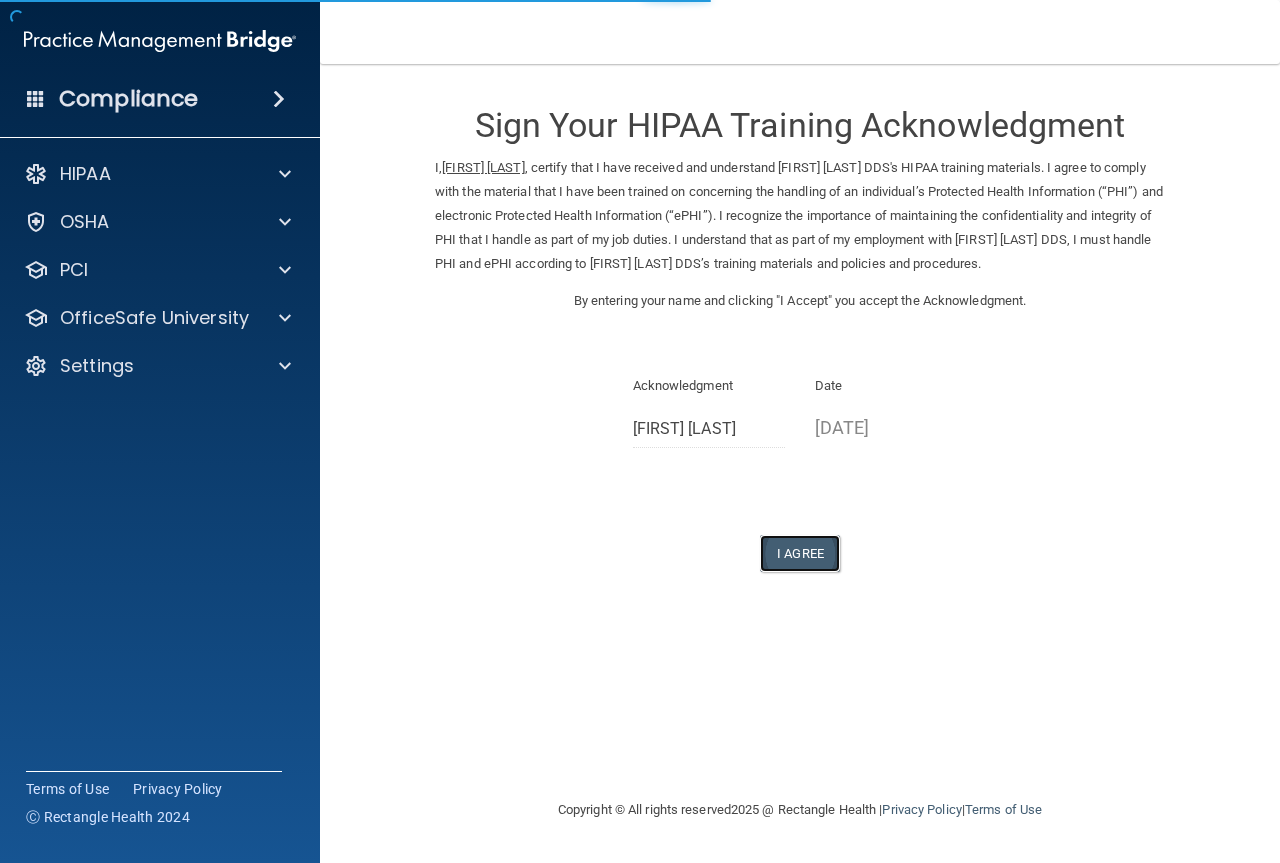 click on "I Agree" at bounding box center [800, 553] 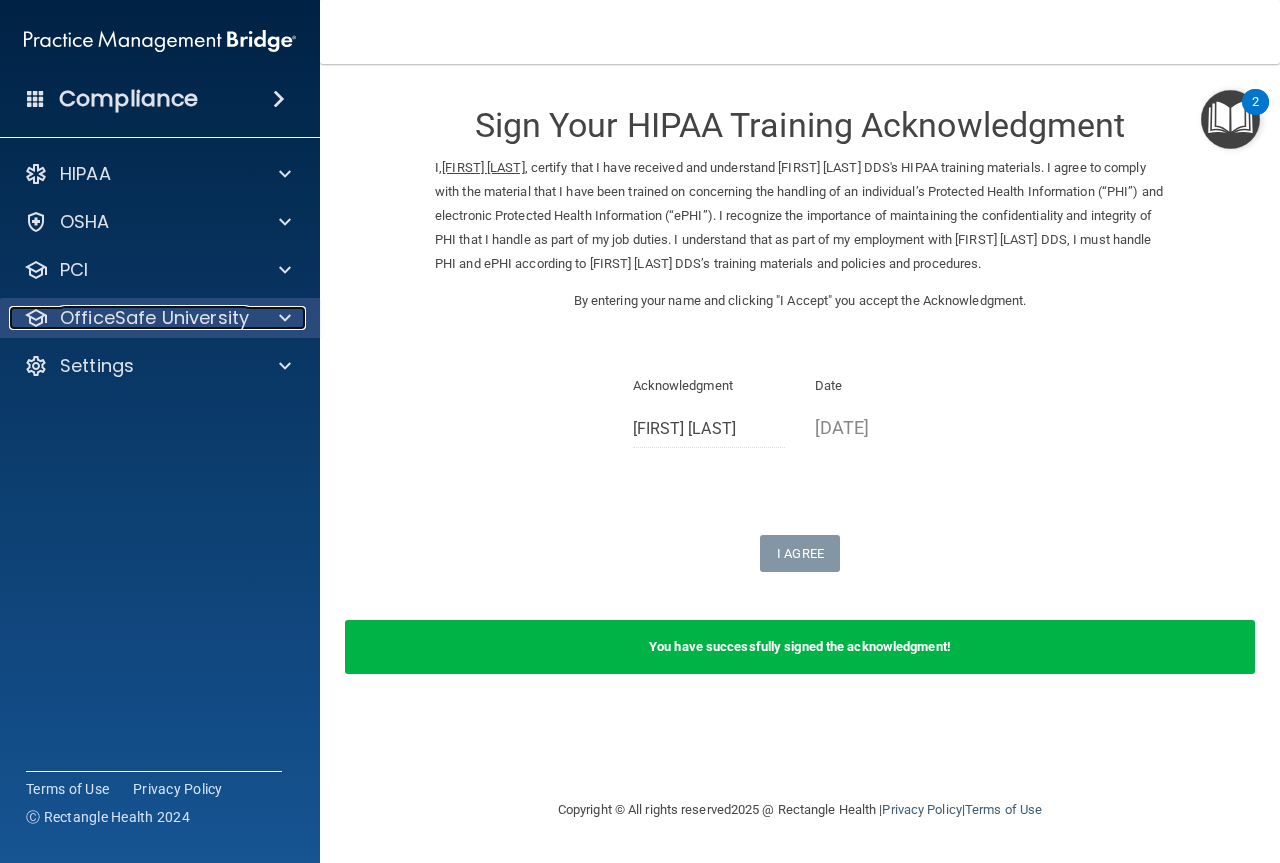 click on "OfficeSafe University" at bounding box center [154, 318] 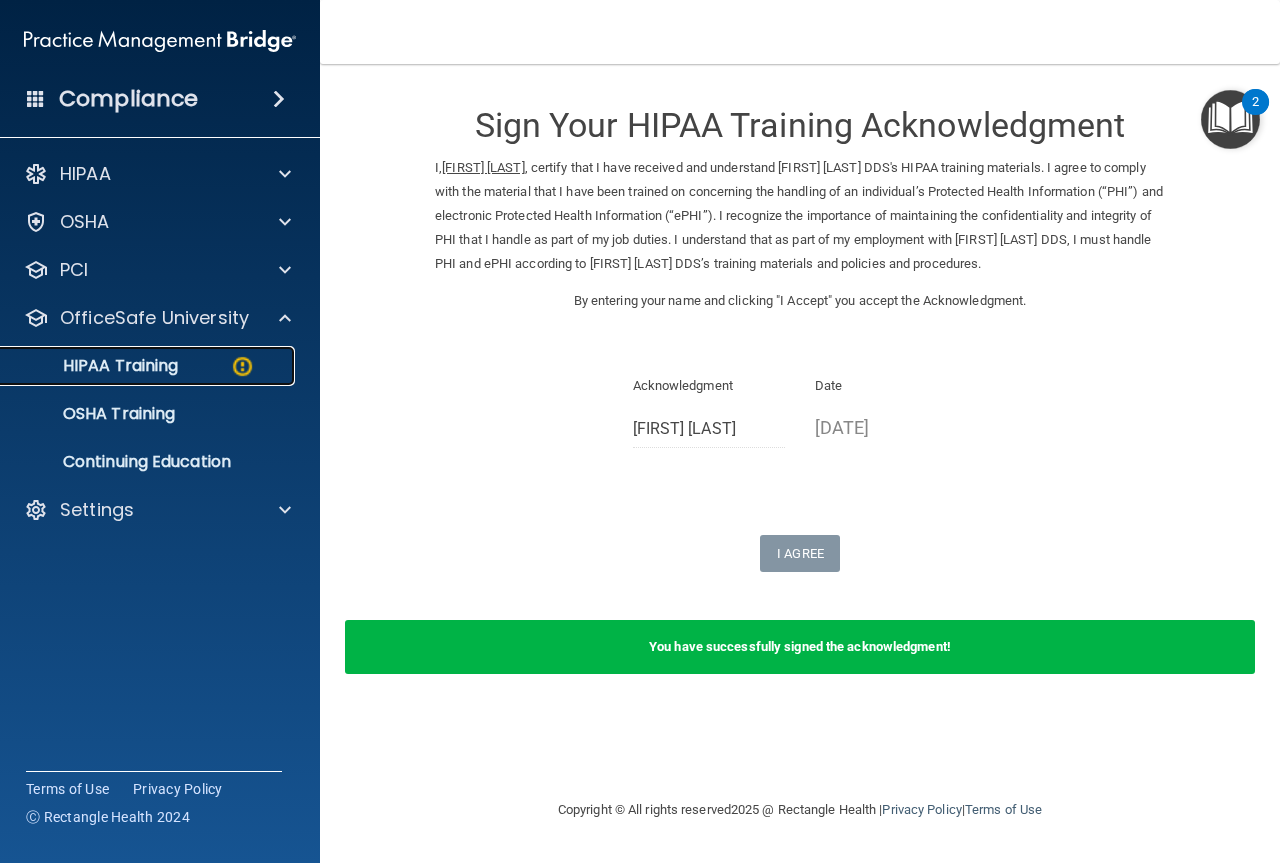 click on "HIPAA Training" at bounding box center [95, 366] 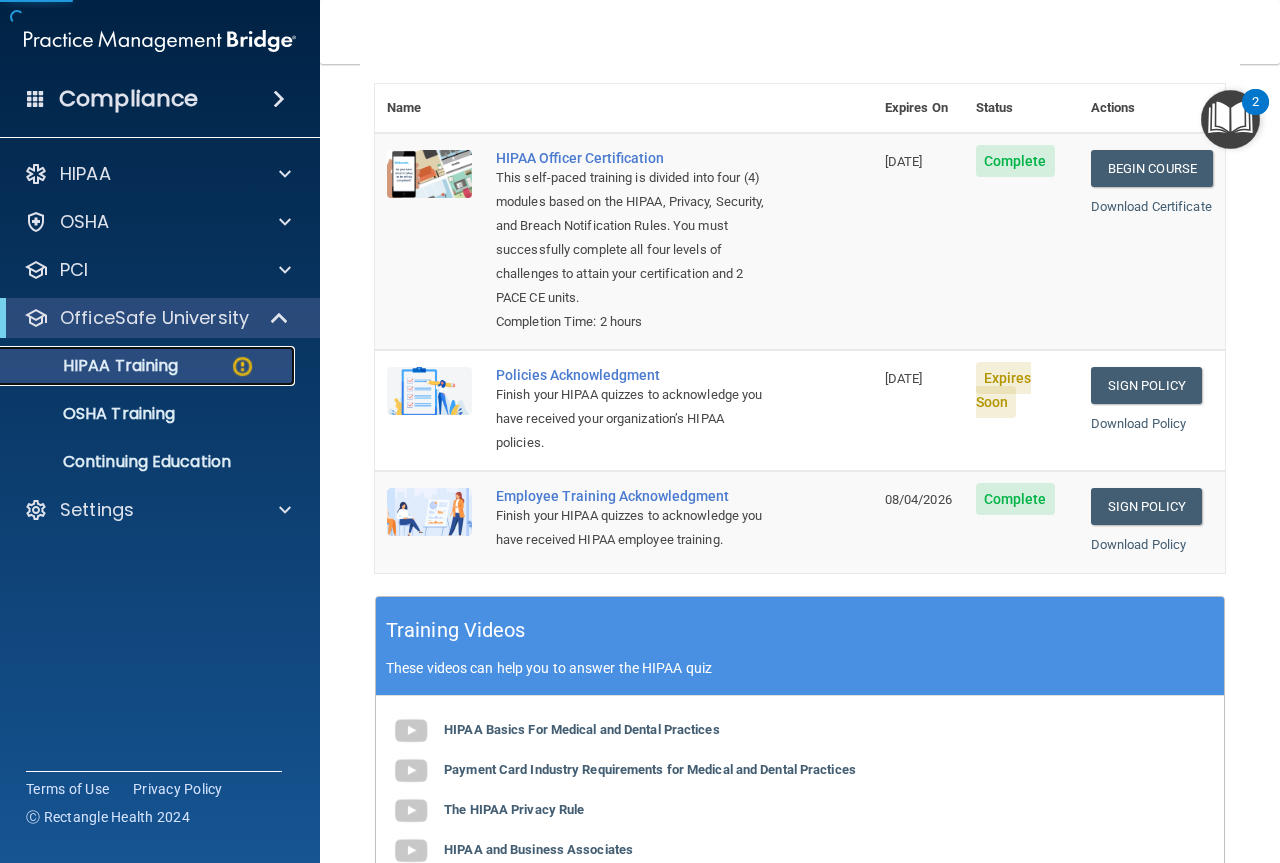 scroll, scrollTop: 300, scrollLeft: 0, axis: vertical 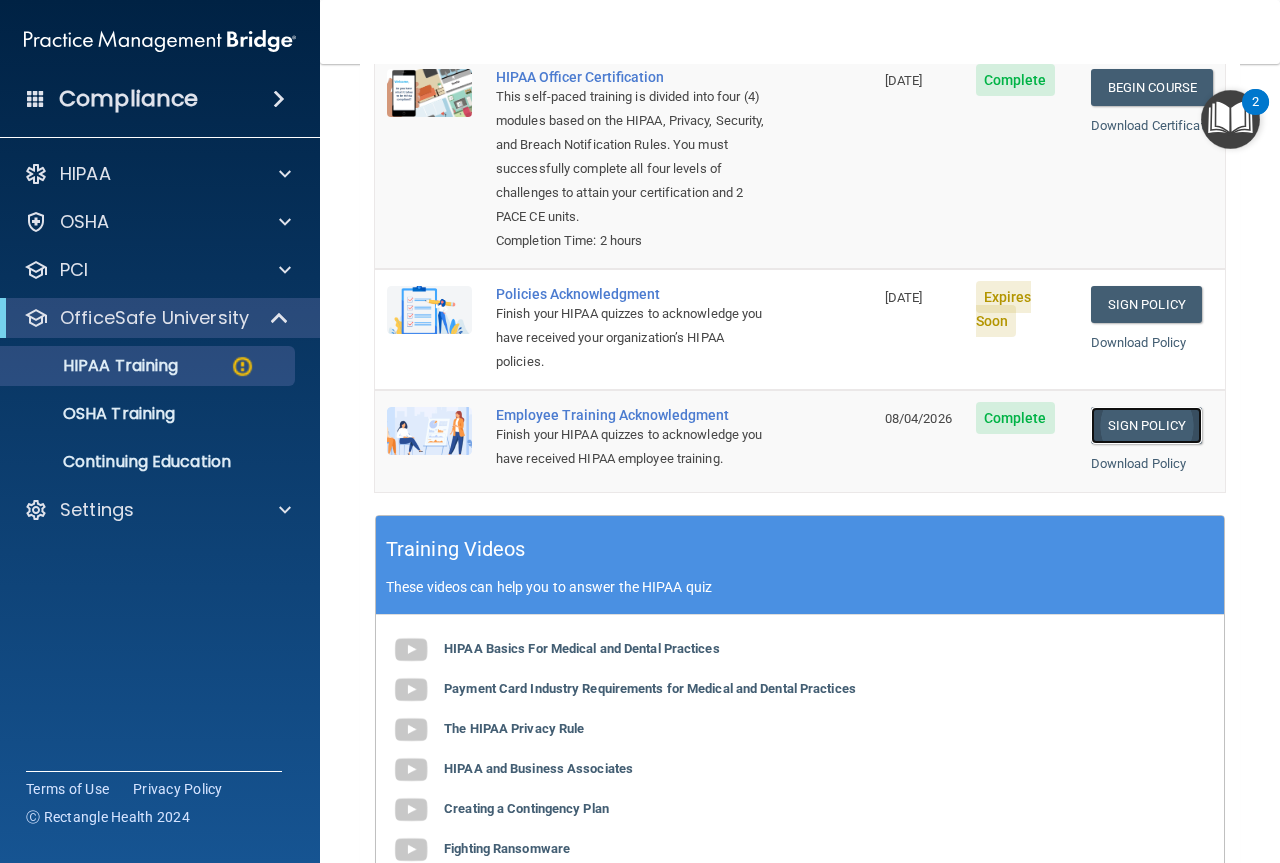 click on "Sign Policy" at bounding box center (1146, 425) 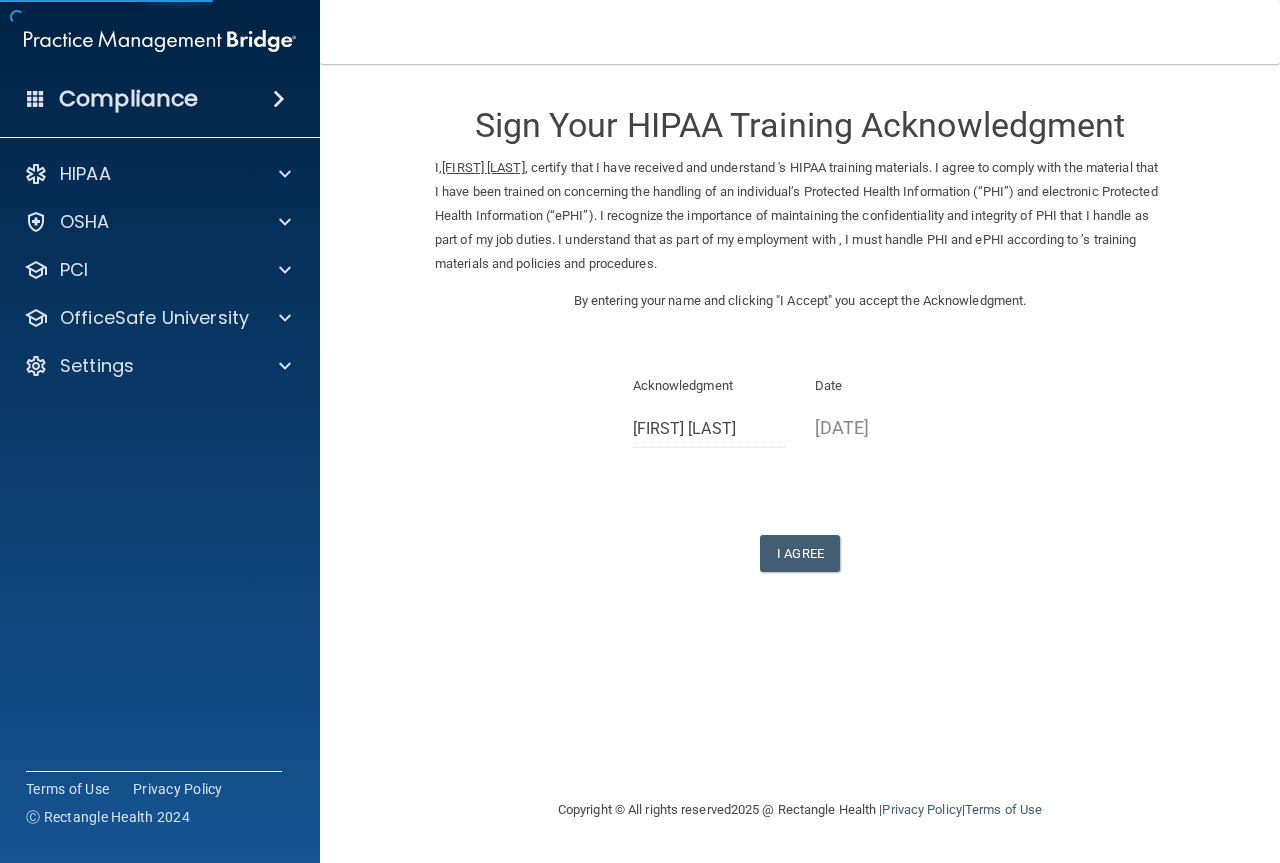 scroll, scrollTop: 0, scrollLeft: 0, axis: both 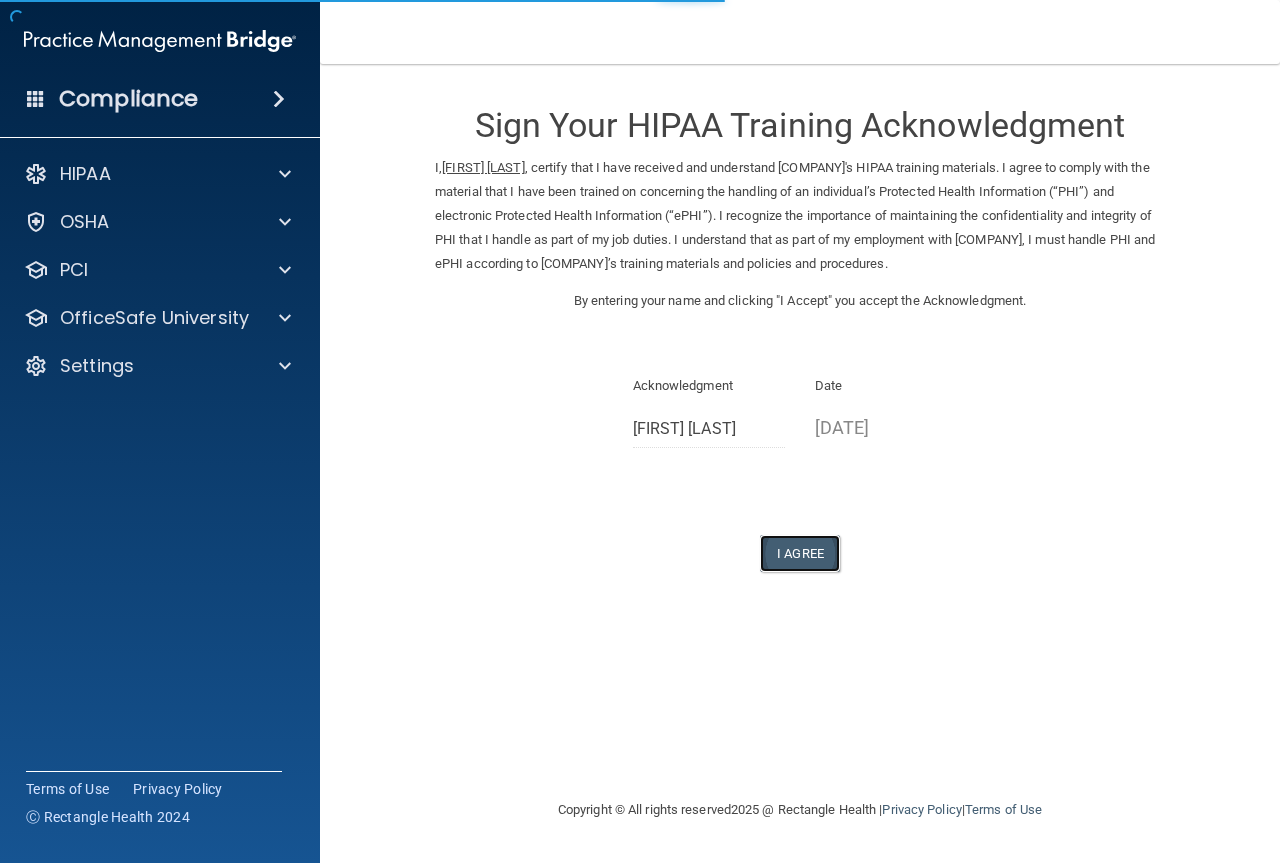 click on "I Agree" at bounding box center [800, 553] 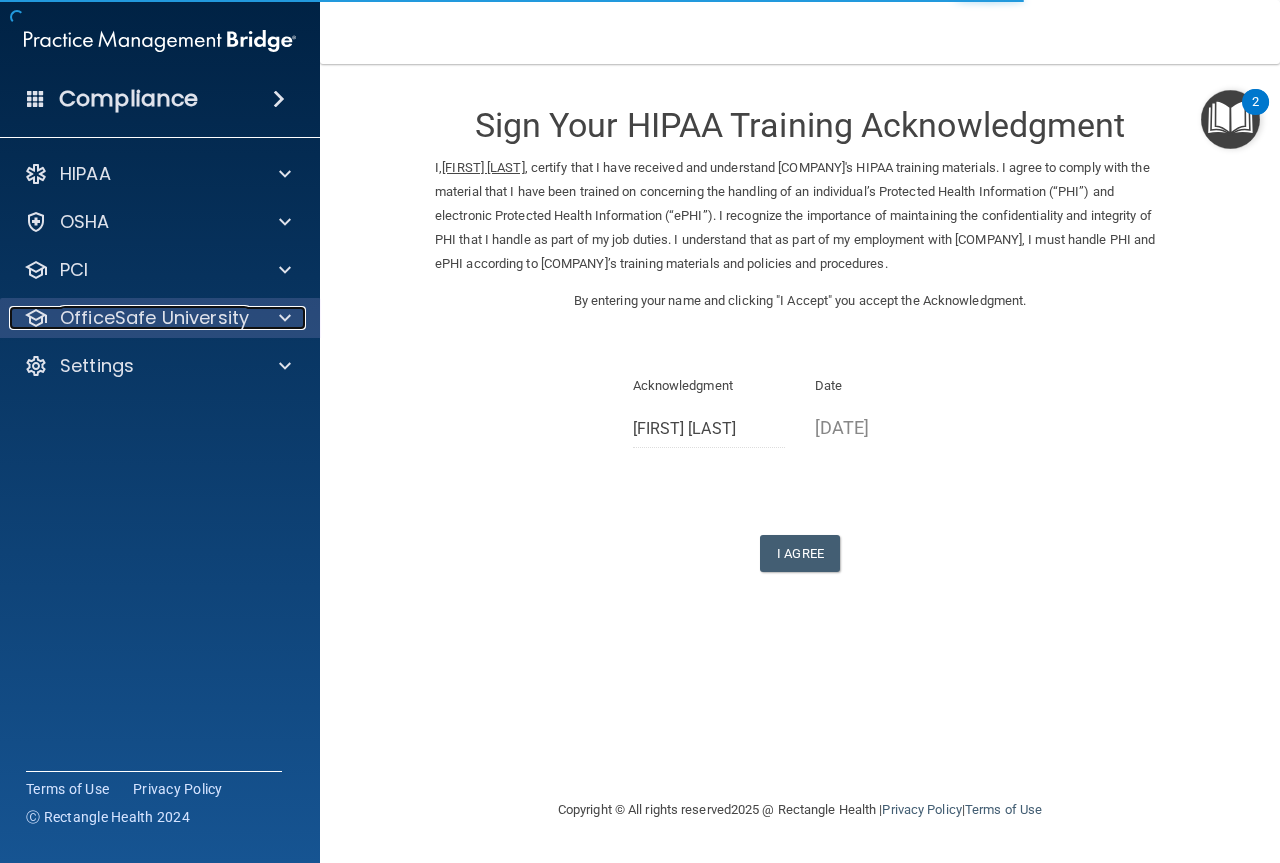 click on "OfficeSafe University" at bounding box center (154, 318) 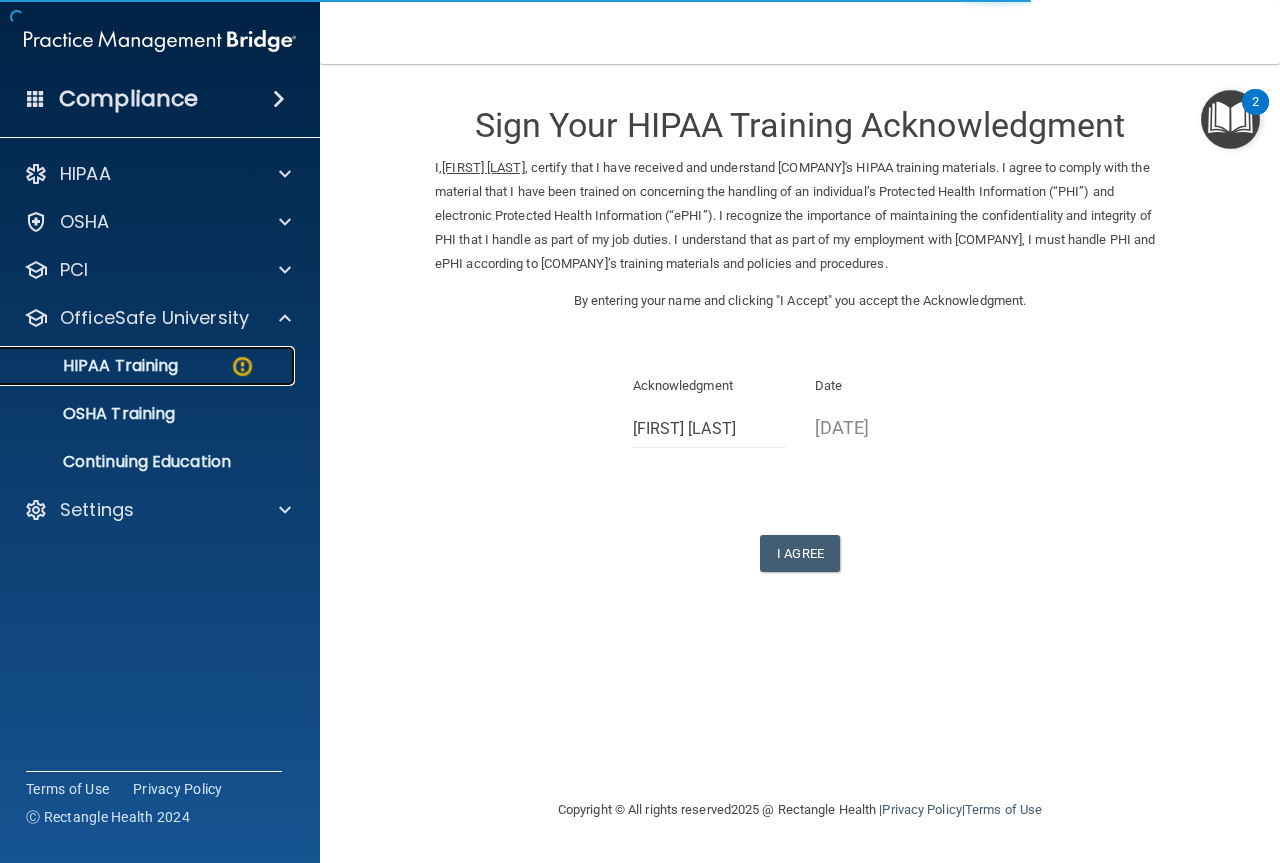 click on "HIPAA Training" at bounding box center (95, 366) 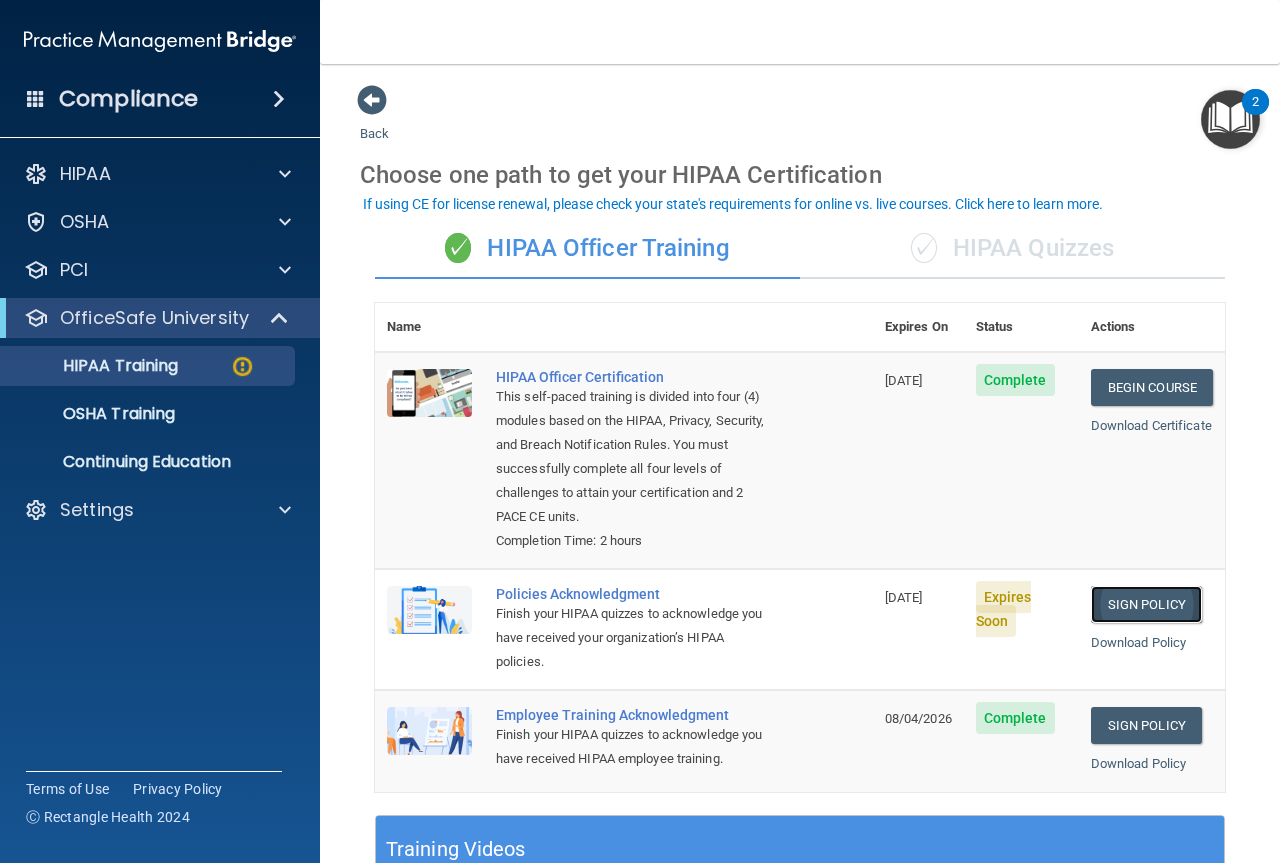 click on "Sign Policy" at bounding box center [1146, 604] 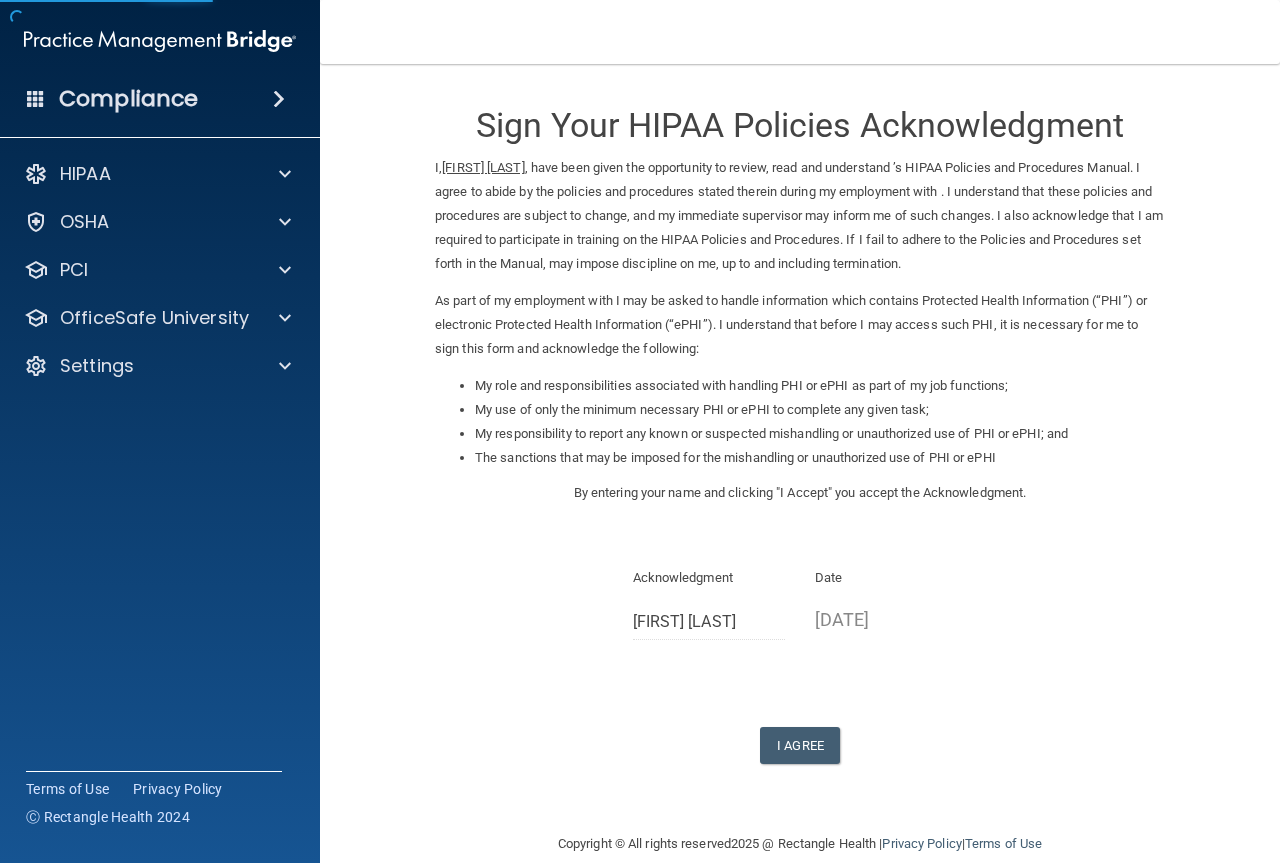 scroll, scrollTop: 0, scrollLeft: 0, axis: both 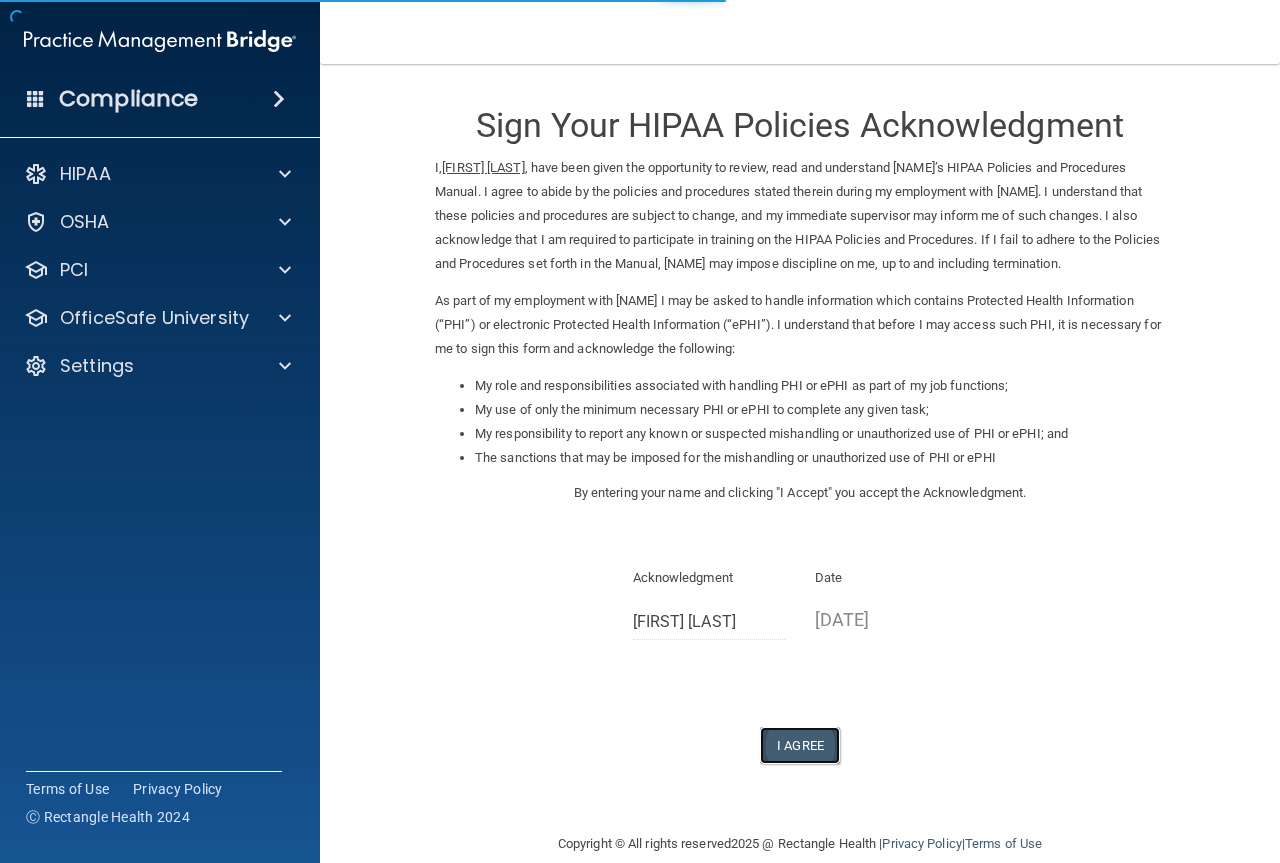 click on "I Agree" at bounding box center [800, 745] 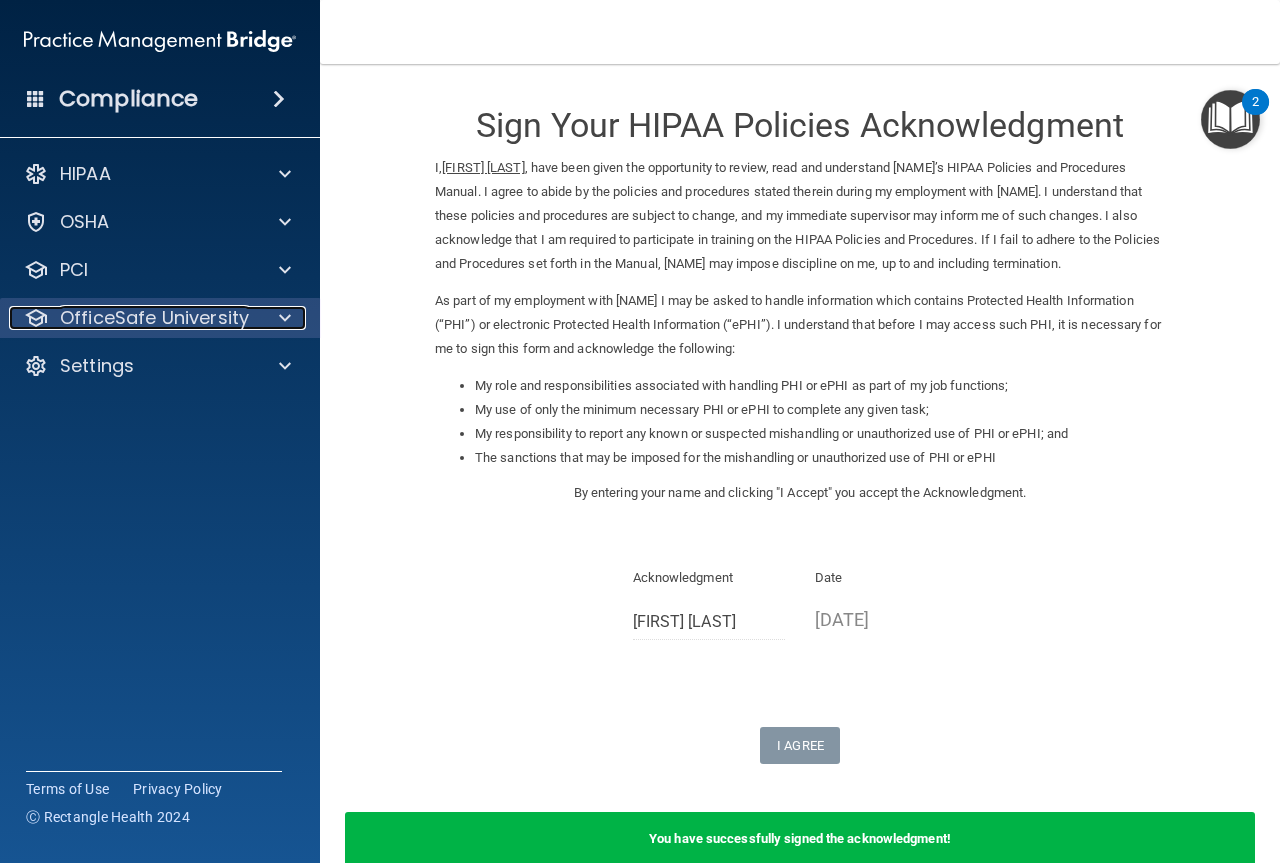 click on "OfficeSafe University" at bounding box center [154, 318] 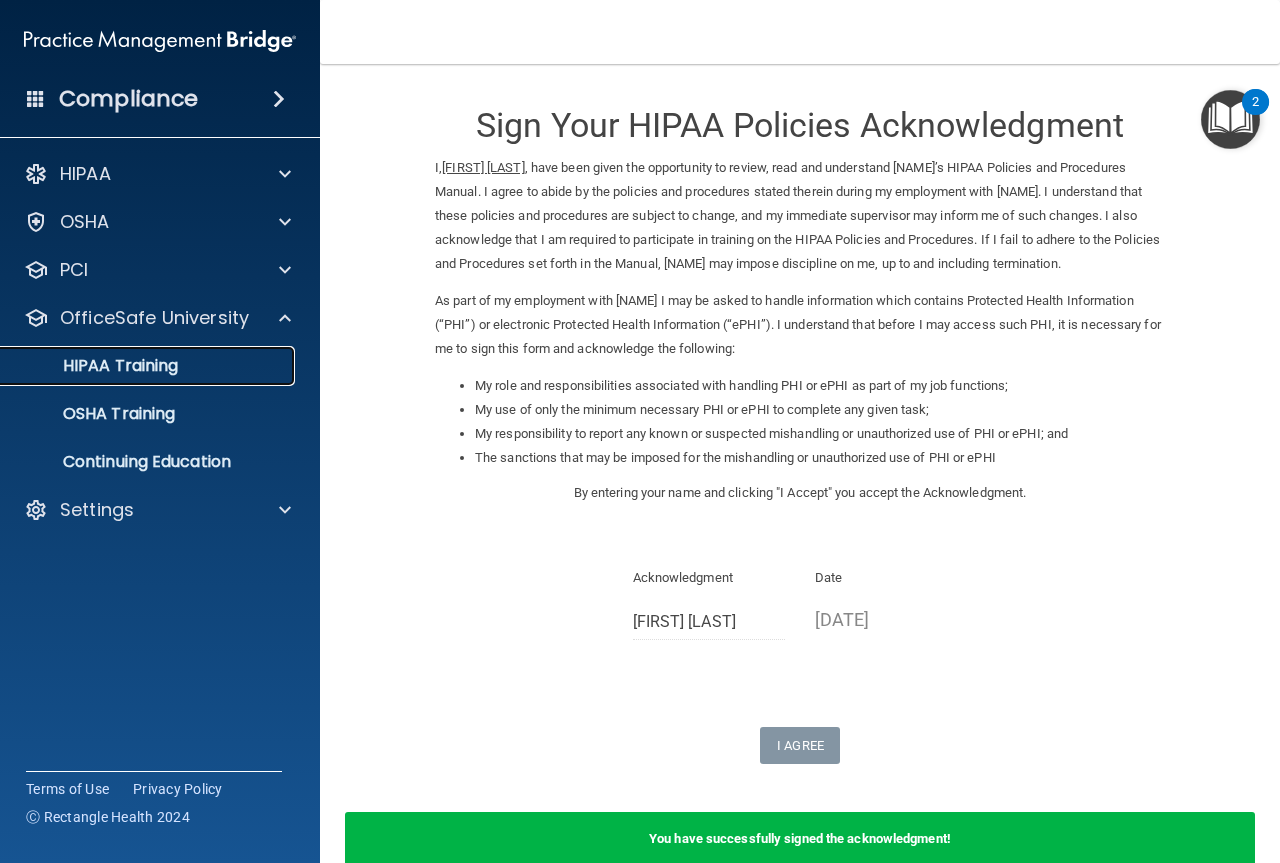 click on "HIPAA Training" at bounding box center [137, 366] 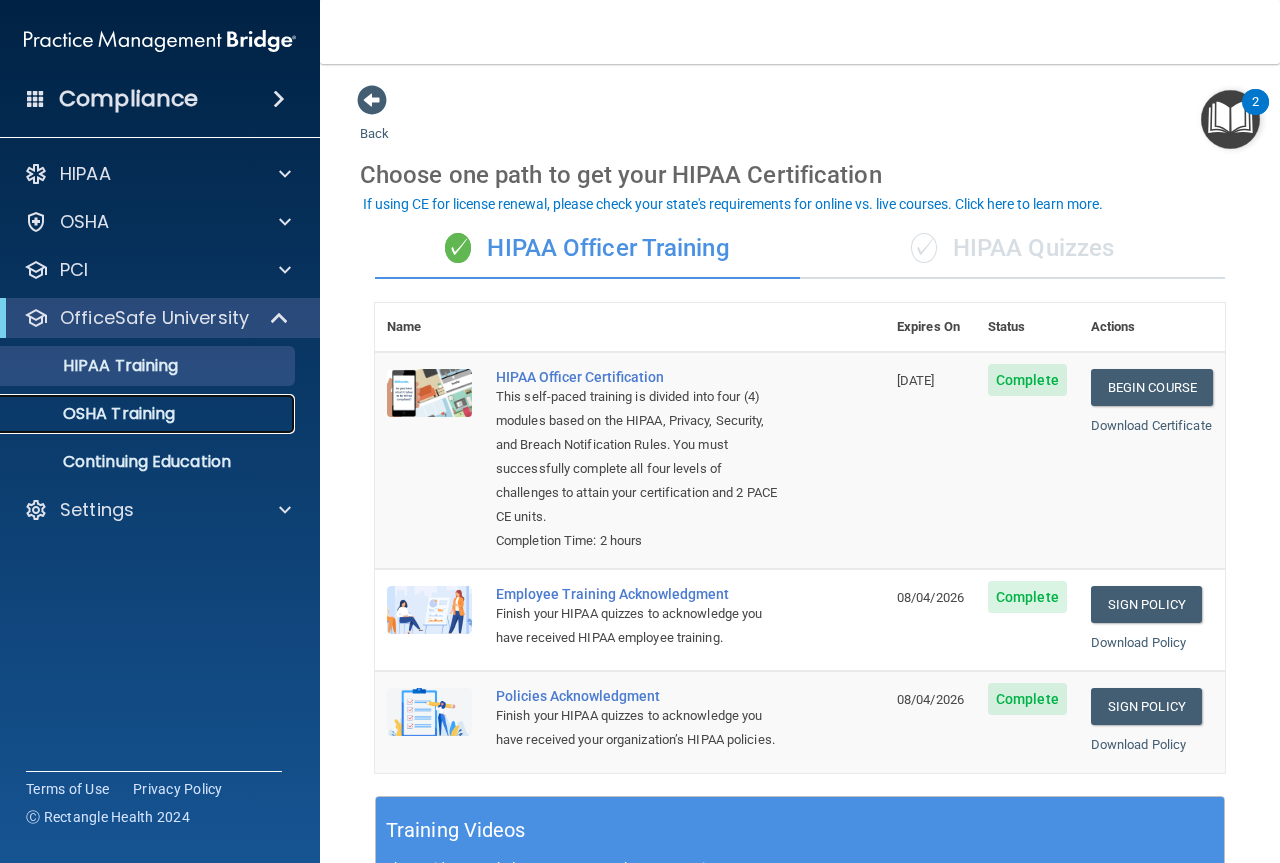 click on "OSHA Training" at bounding box center [94, 414] 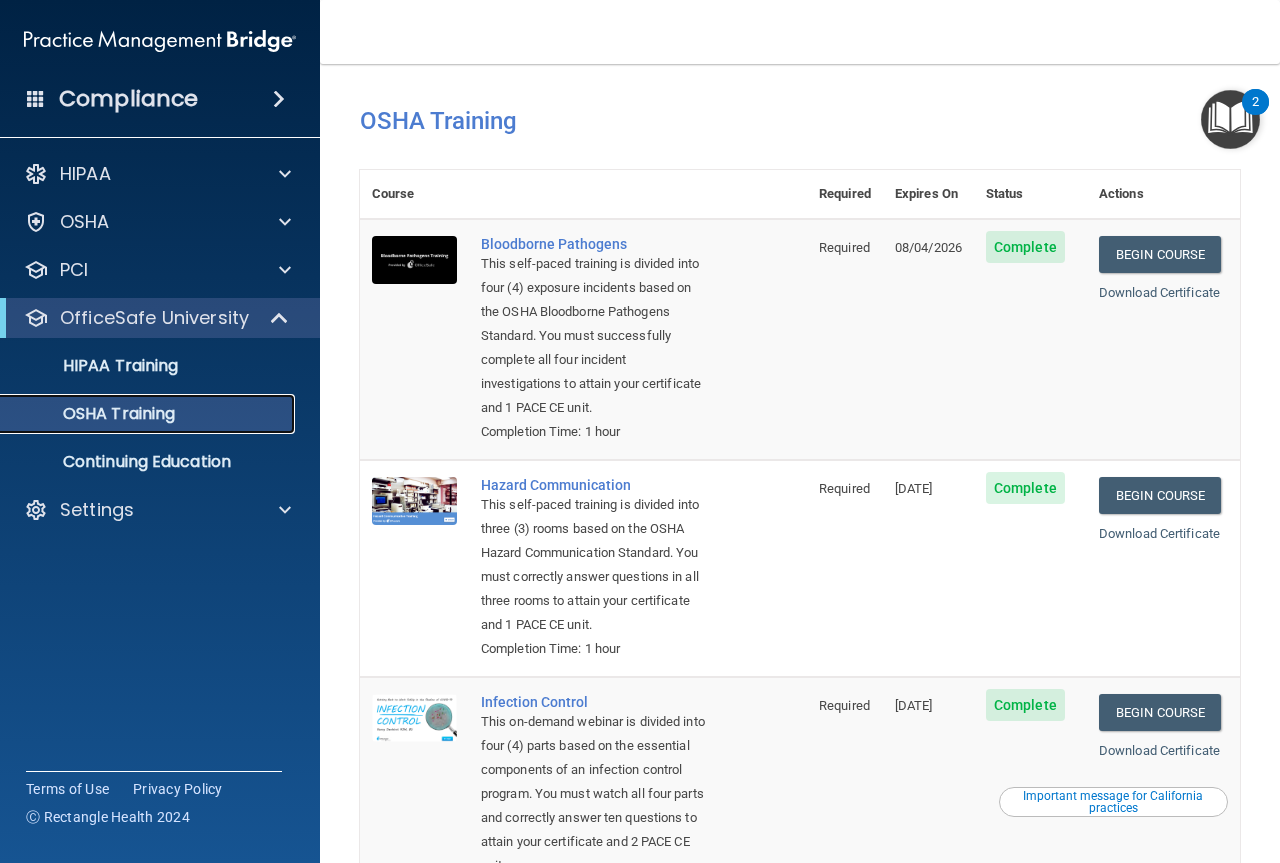 scroll, scrollTop: 0, scrollLeft: 0, axis: both 